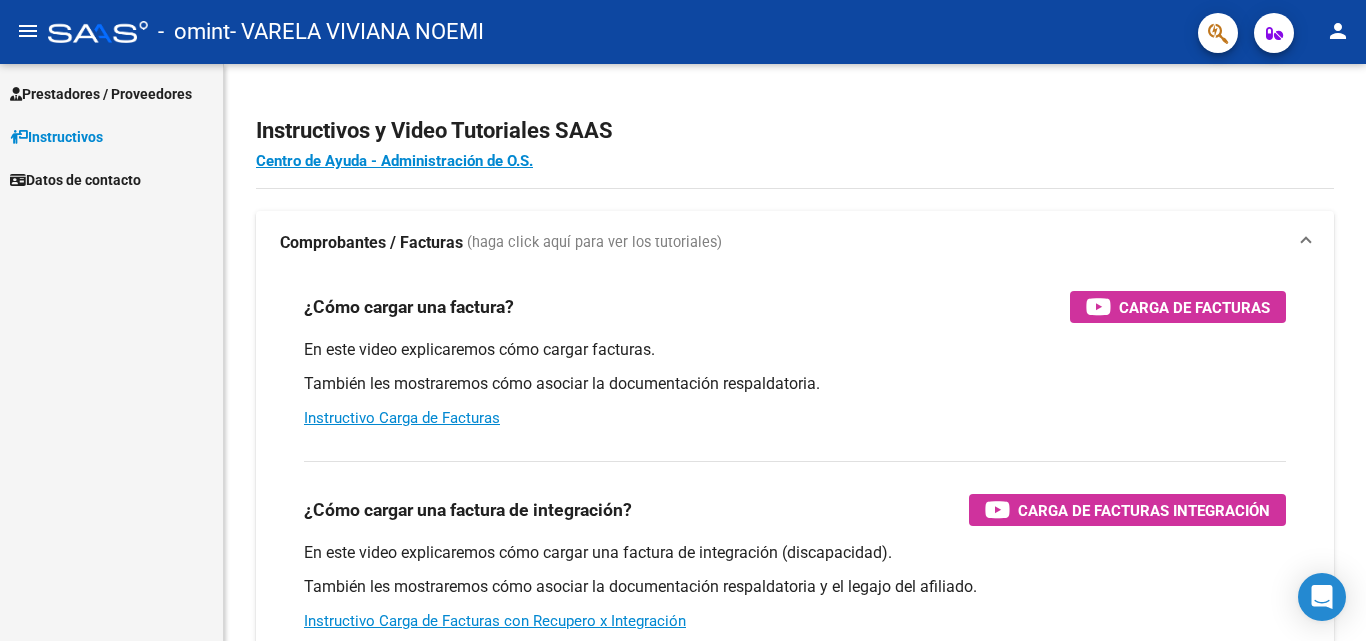 scroll, scrollTop: 0, scrollLeft: 0, axis: both 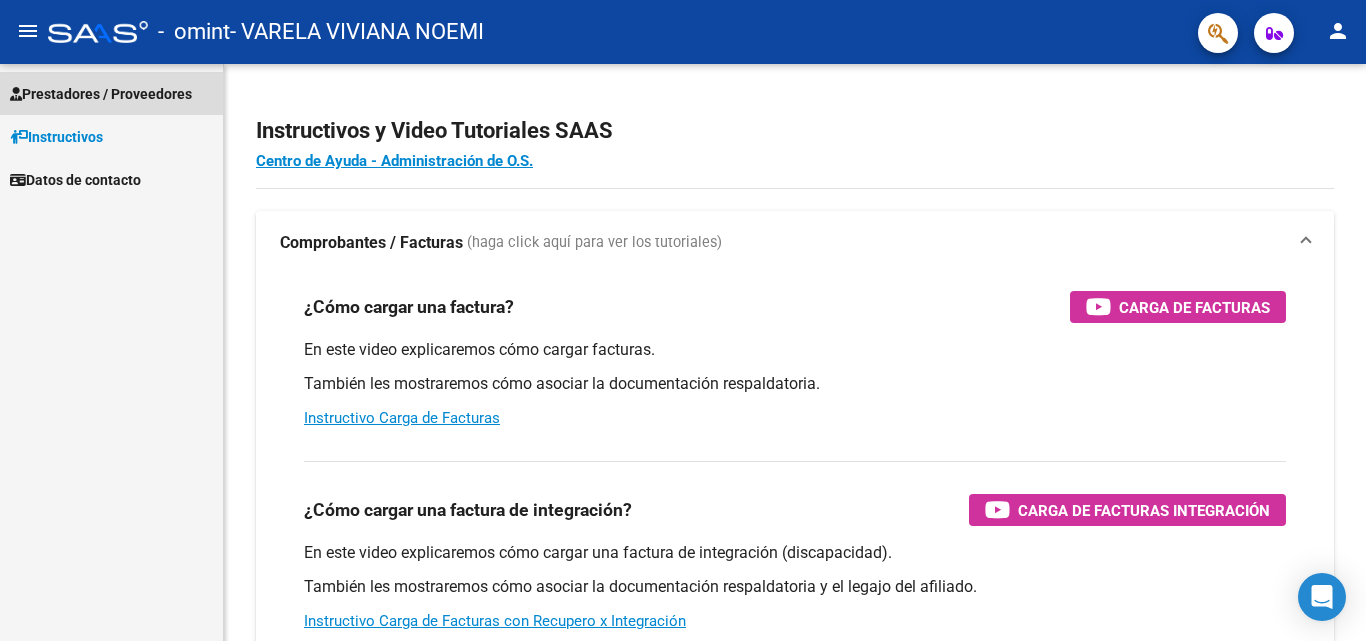 click on "Prestadores / Proveedores" at bounding box center [101, 94] 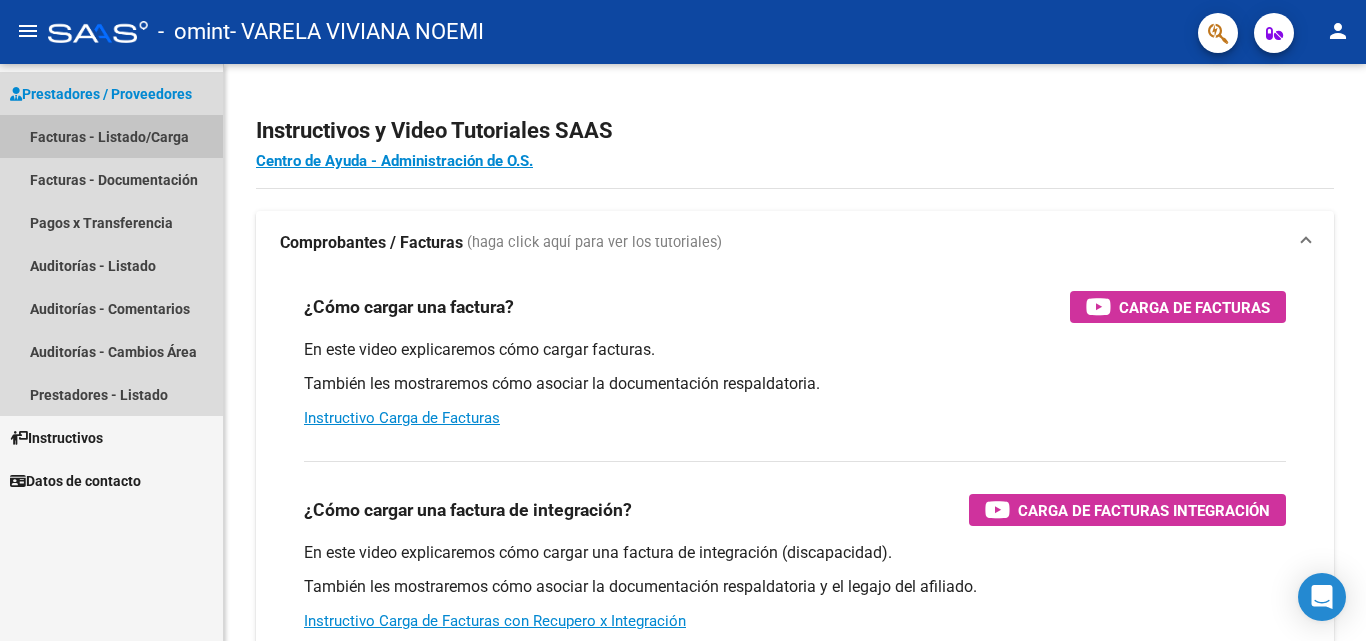 click on "Facturas - Listado/Carga" at bounding box center (111, 136) 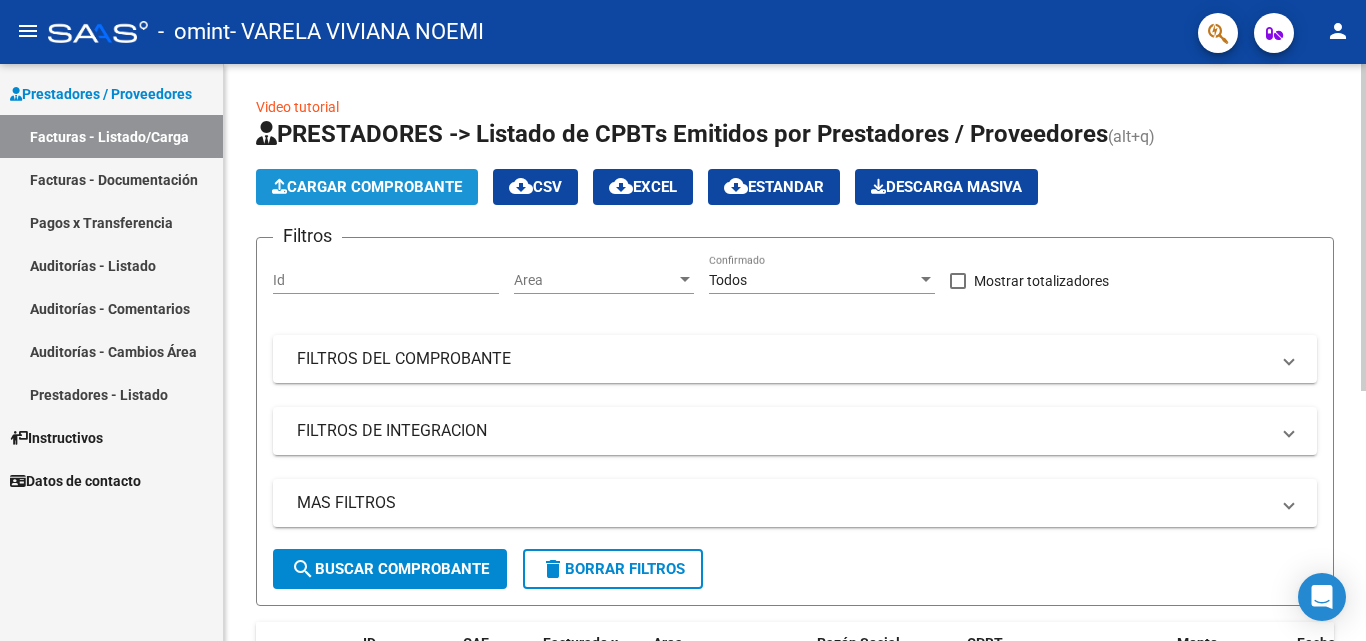click on "Cargar Comprobante" 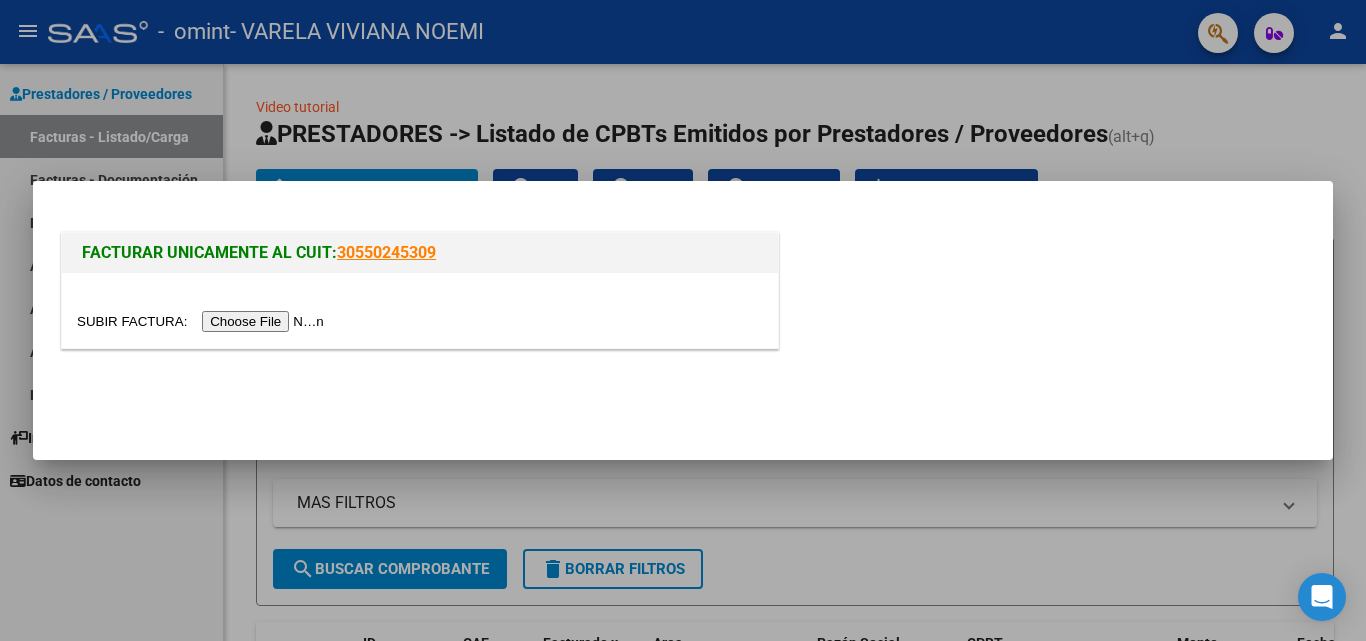 click at bounding box center (203, 321) 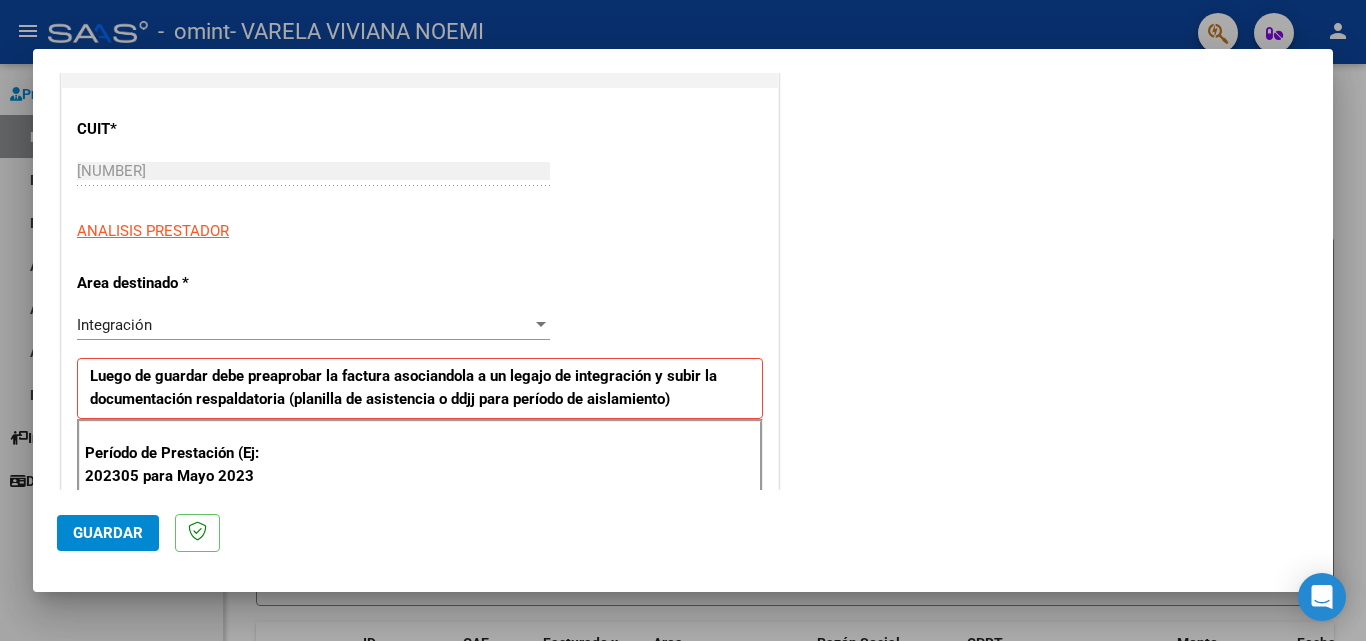 scroll, scrollTop: 248, scrollLeft: 0, axis: vertical 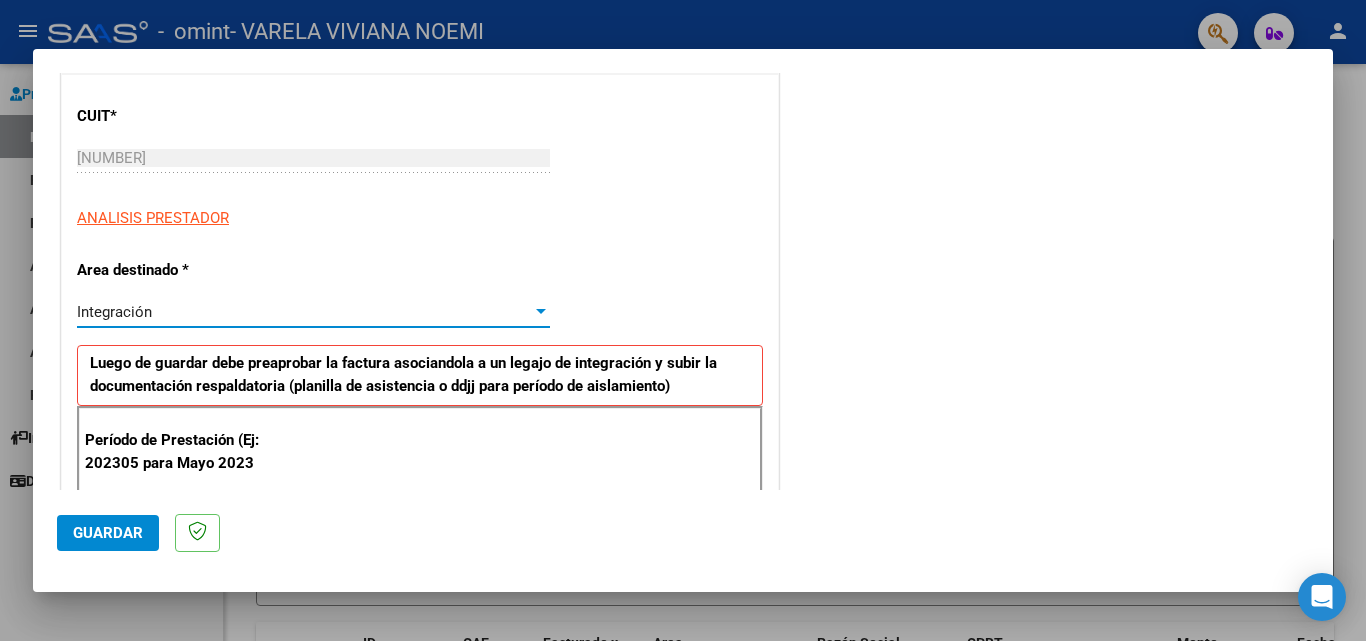 click at bounding box center [541, 311] 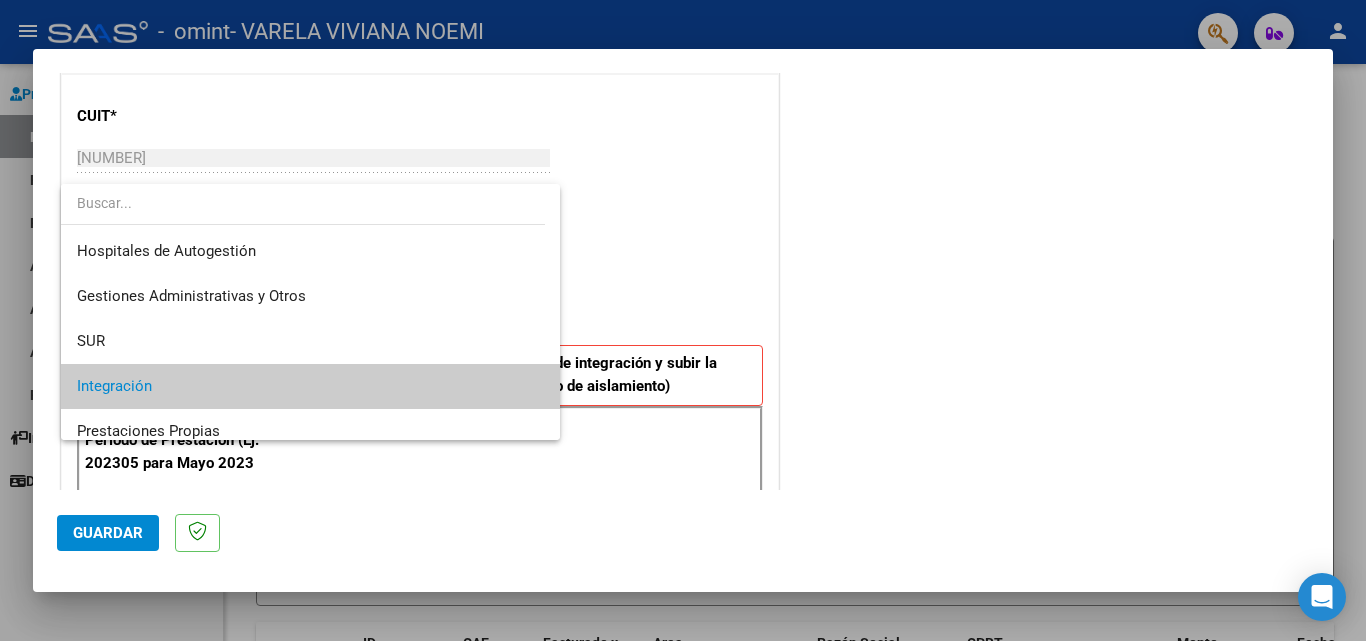 scroll, scrollTop: 75, scrollLeft: 0, axis: vertical 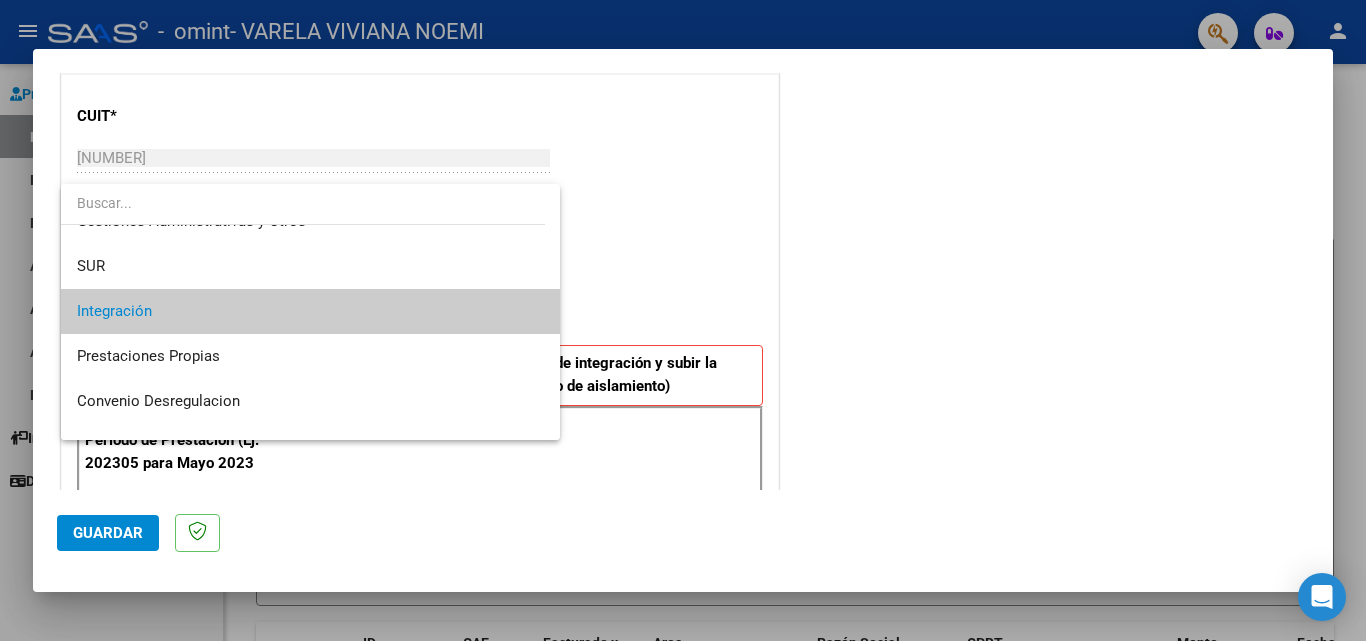 click on "Integración" at bounding box center [310, 311] 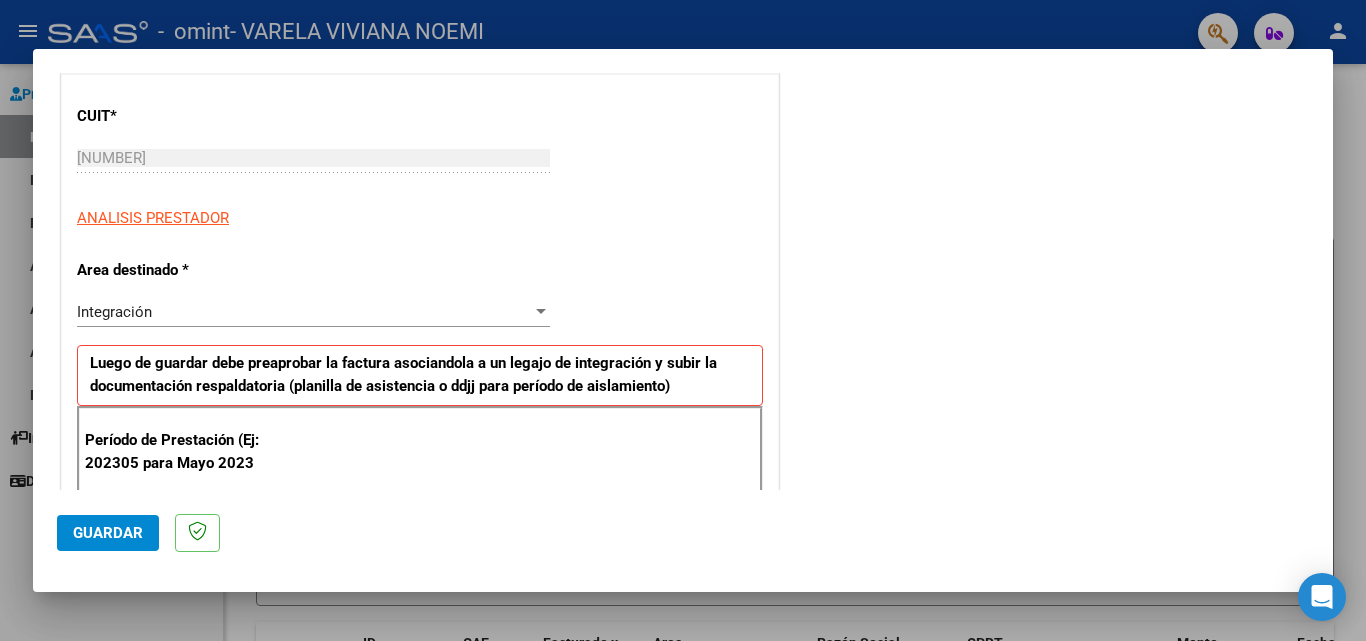 scroll, scrollTop: 406, scrollLeft: 0, axis: vertical 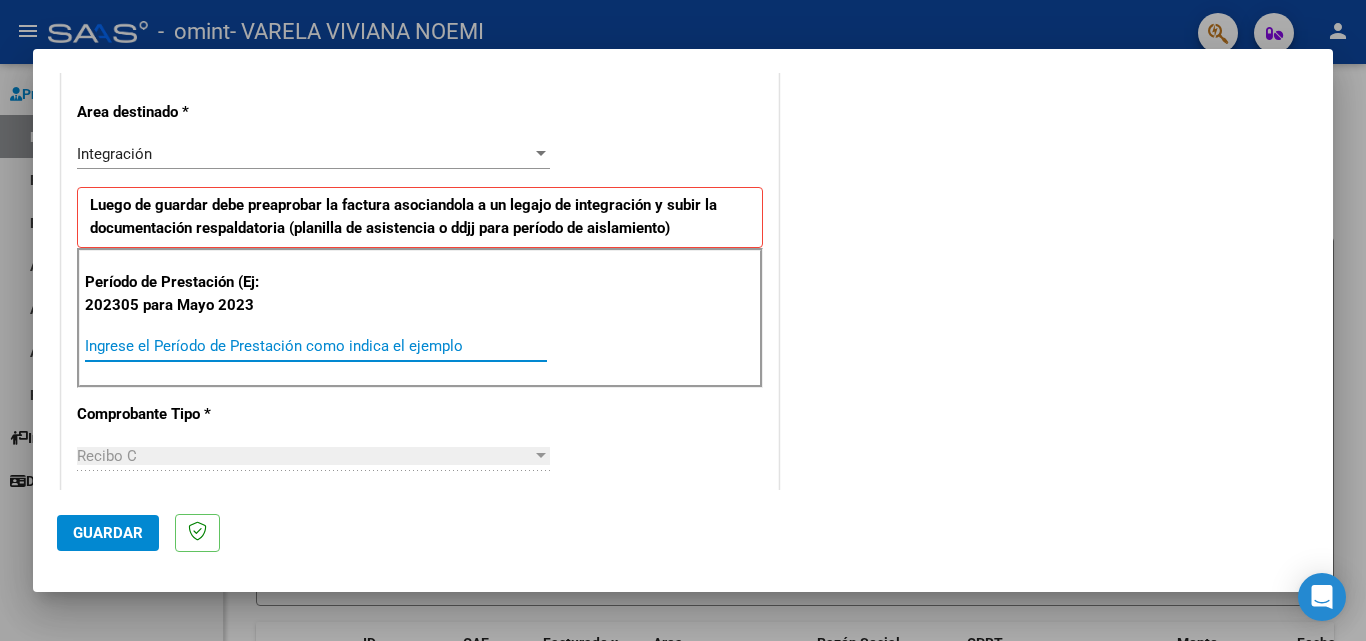click on "Ingrese el Período de Prestación como indica el ejemplo" at bounding box center (316, 346) 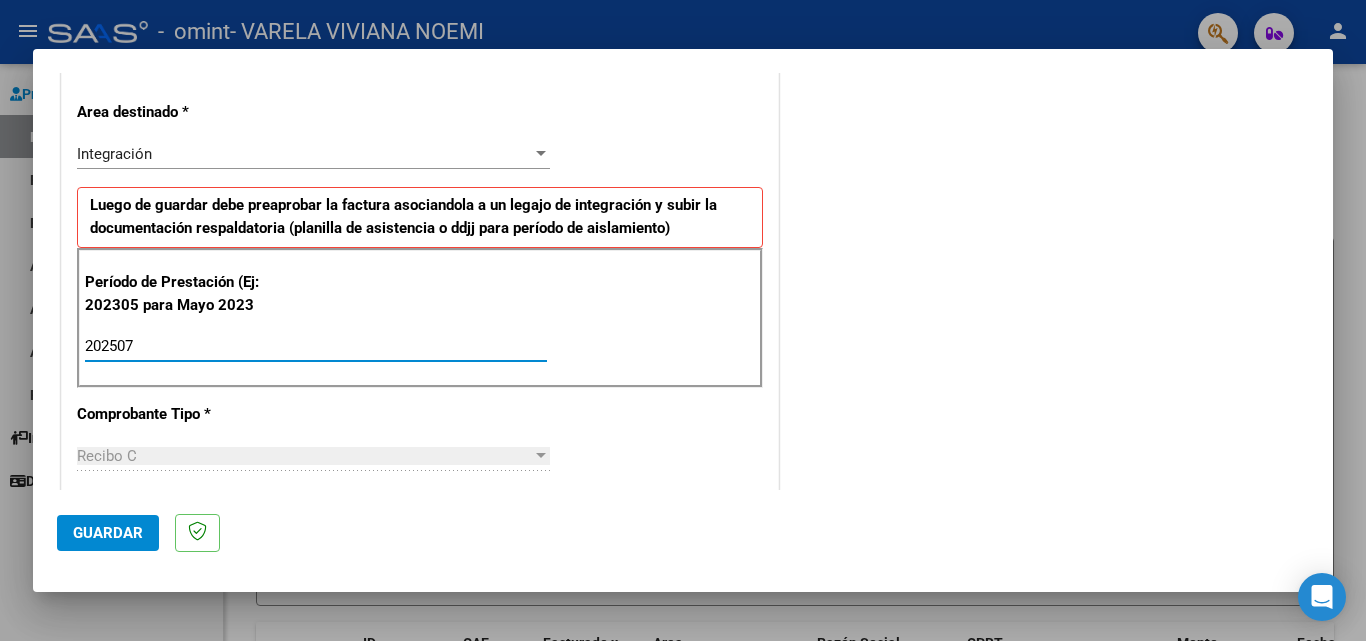 type on "202507" 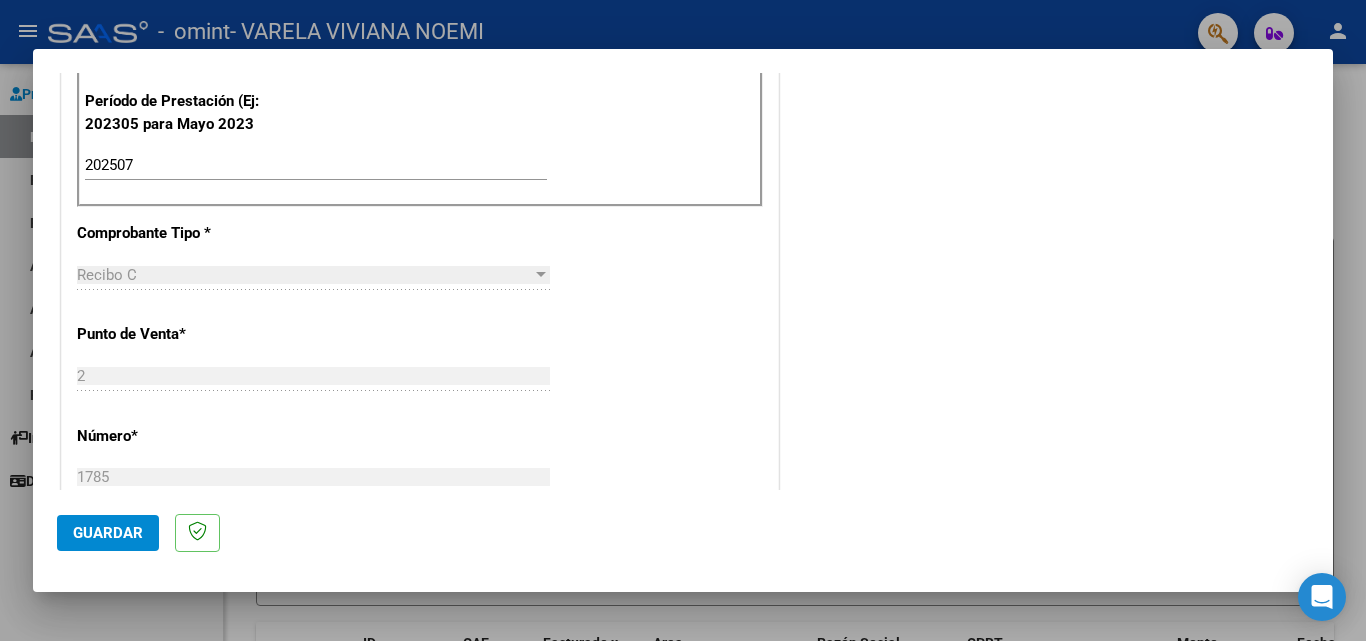 scroll, scrollTop: 610, scrollLeft: 0, axis: vertical 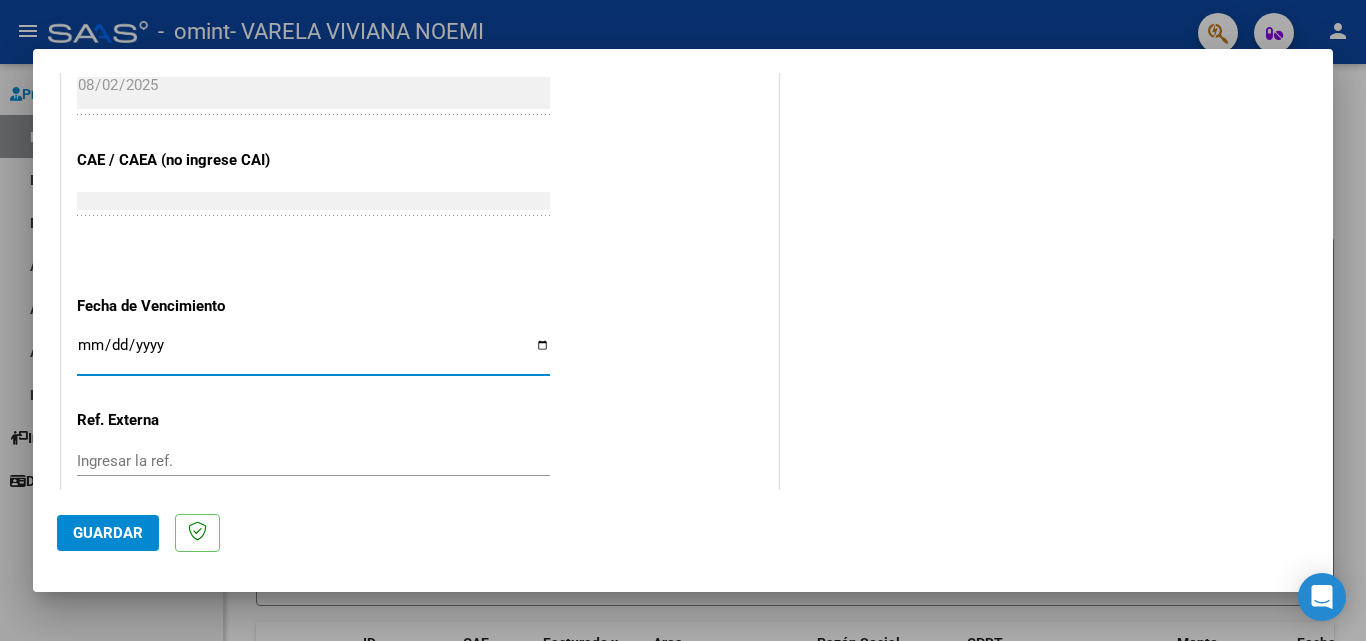 click on "Ingresar la fecha" at bounding box center (313, 353) 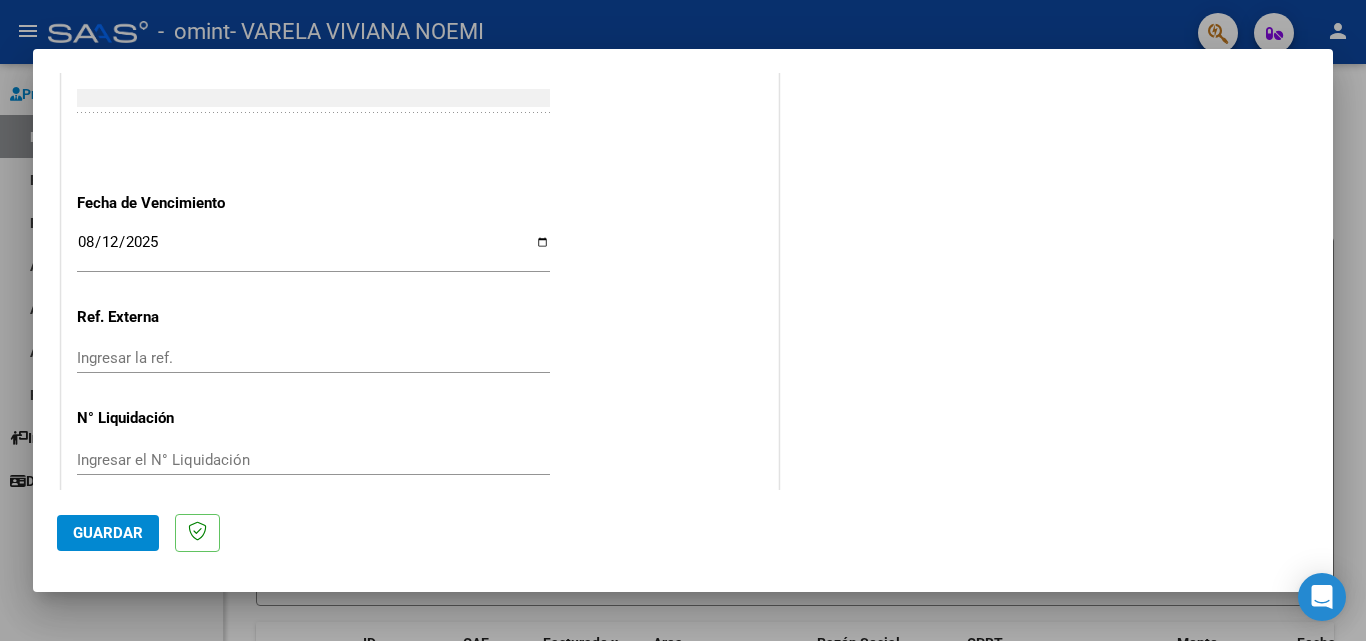 scroll, scrollTop: 1291, scrollLeft: 0, axis: vertical 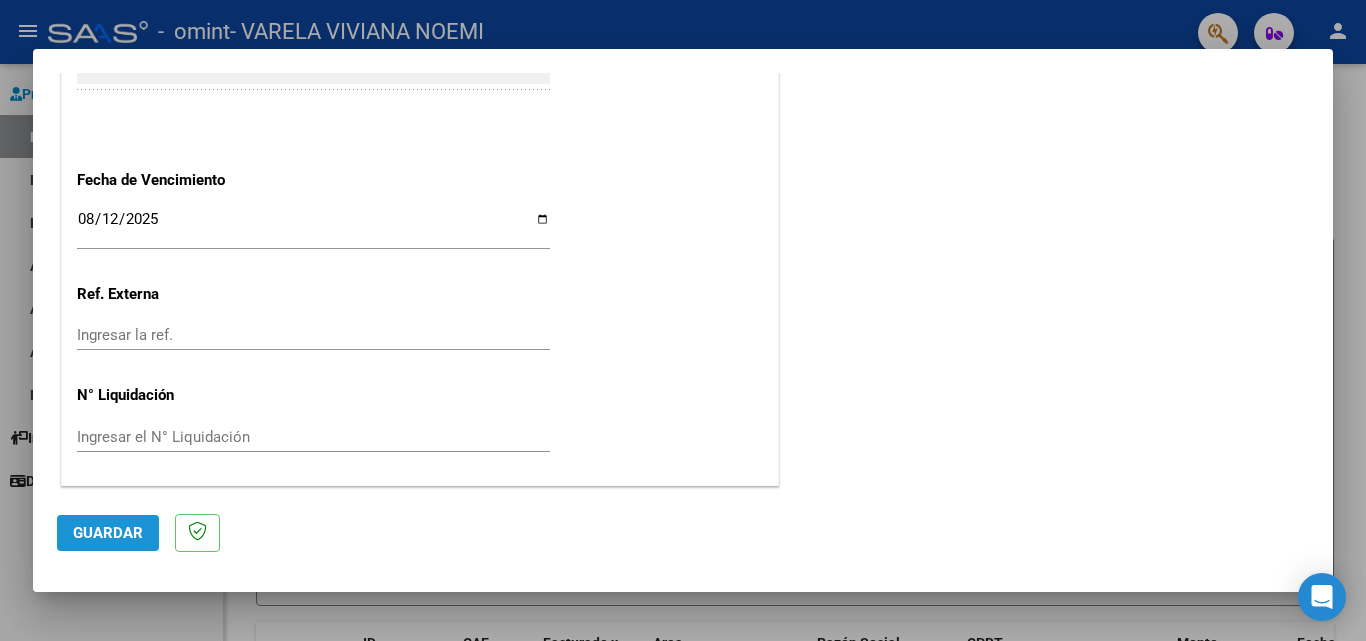 click on "Guardar" 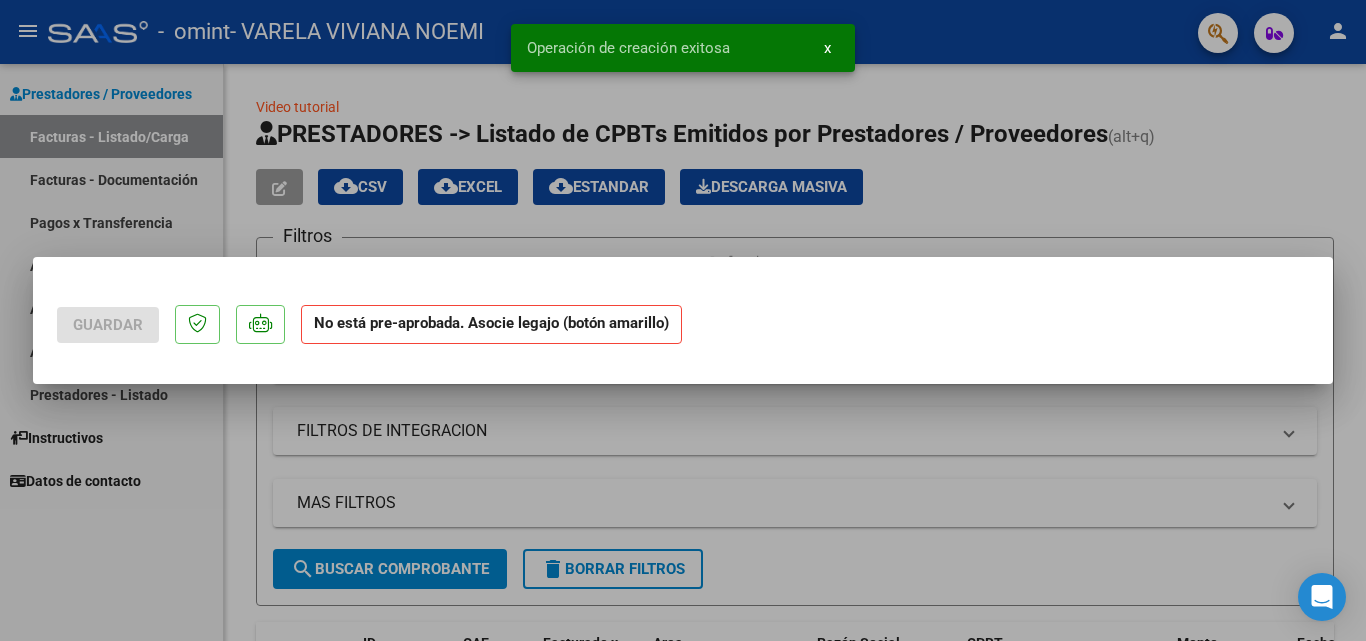 scroll, scrollTop: 0, scrollLeft: 0, axis: both 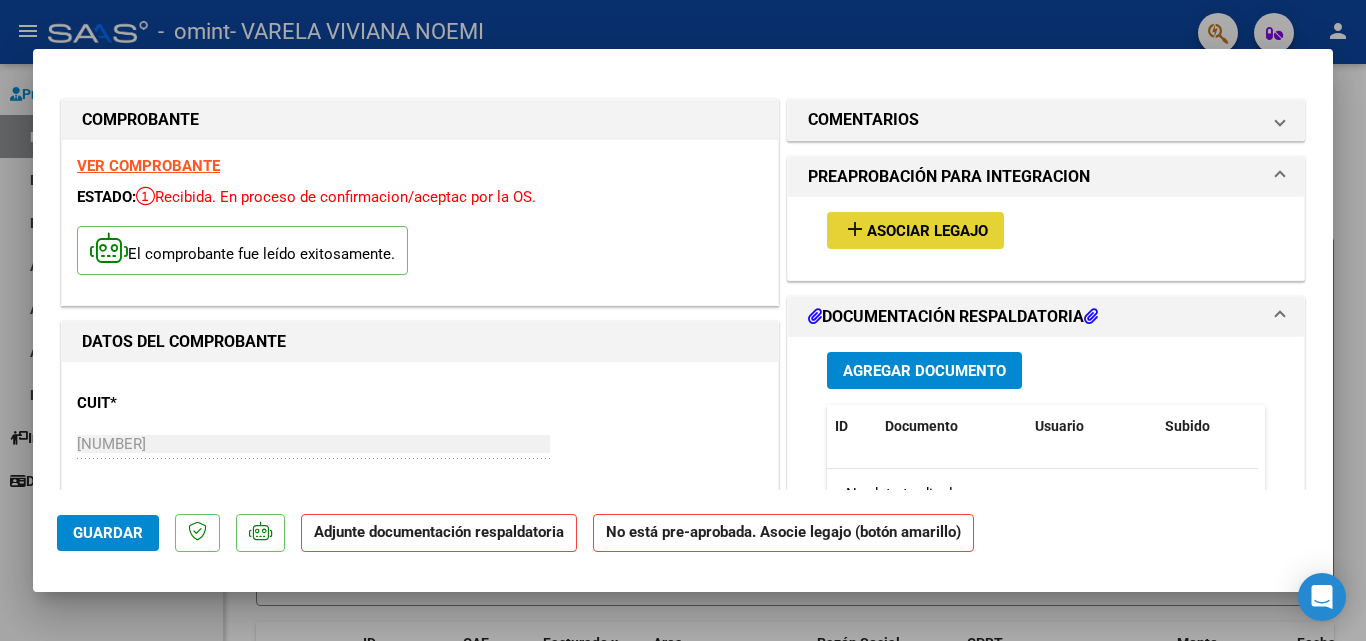 click on "Asociar Legajo" at bounding box center [927, 231] 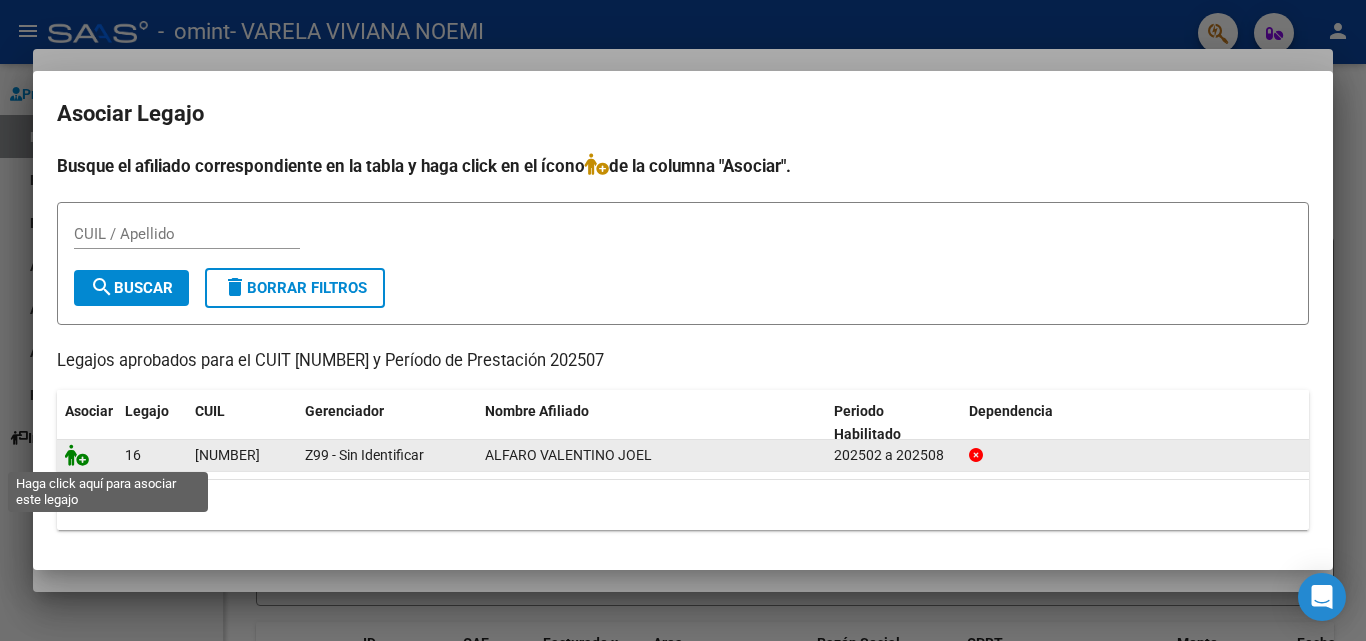 click 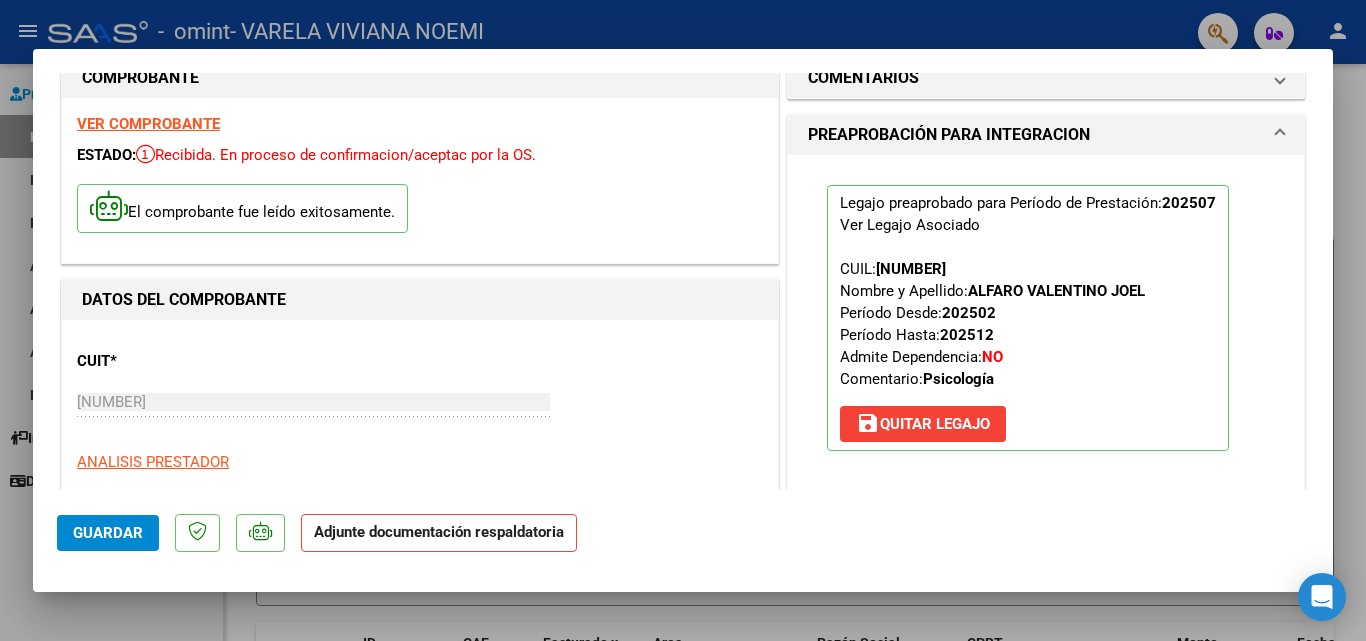 scroll, scrollTop: 75, scrollLeft: 0, axis: vertical 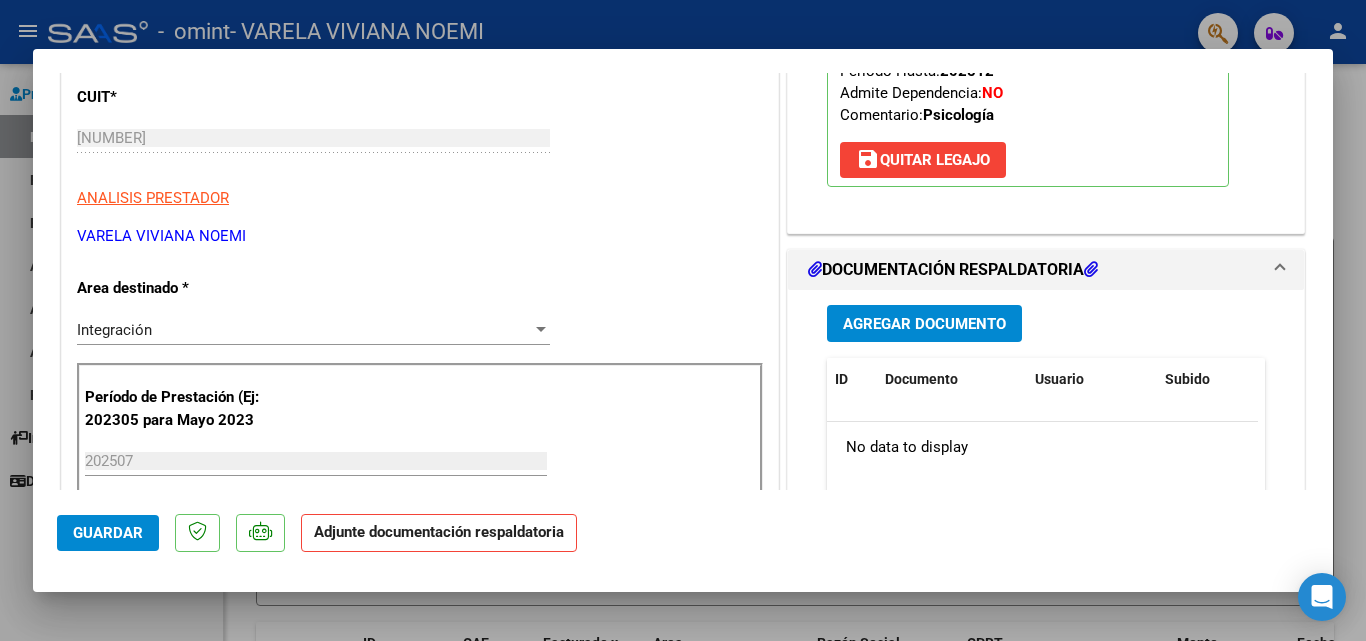 drag, startPoint x: 1334, startPoint y: 217, endPoint x: 1336, endPoint y: 231, distance: 14.142136 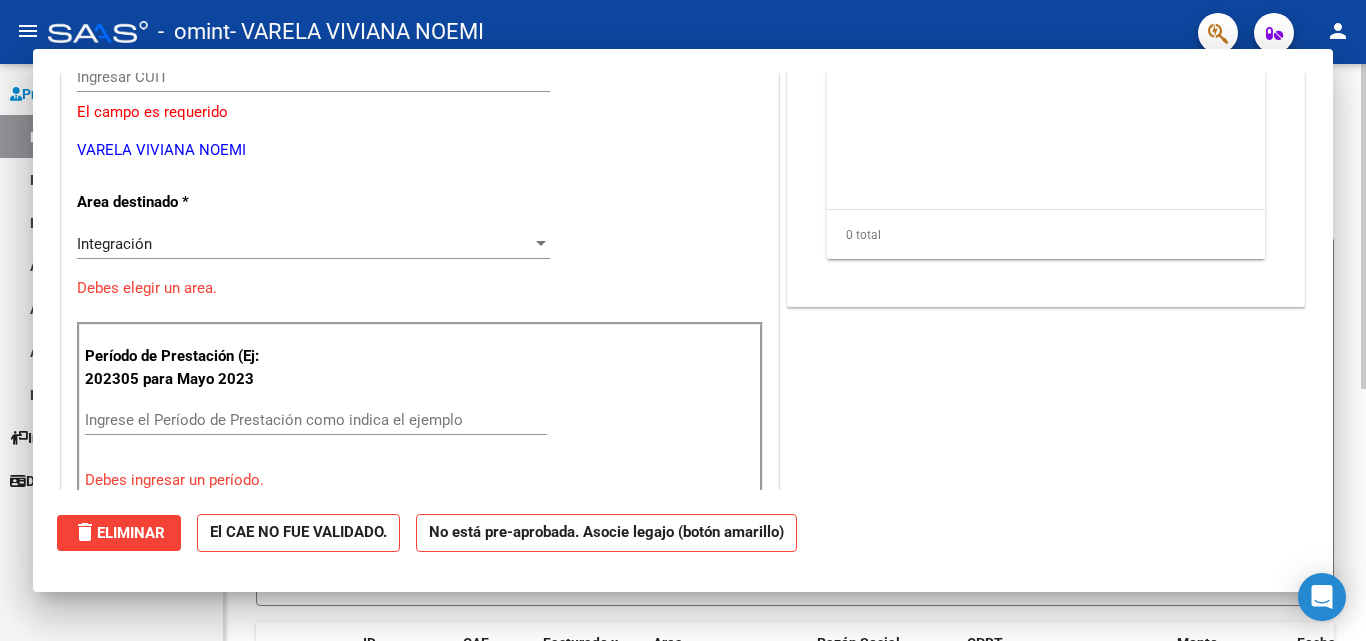 scroll, scrollTop: 0, scrollLeft: 0, axis: both 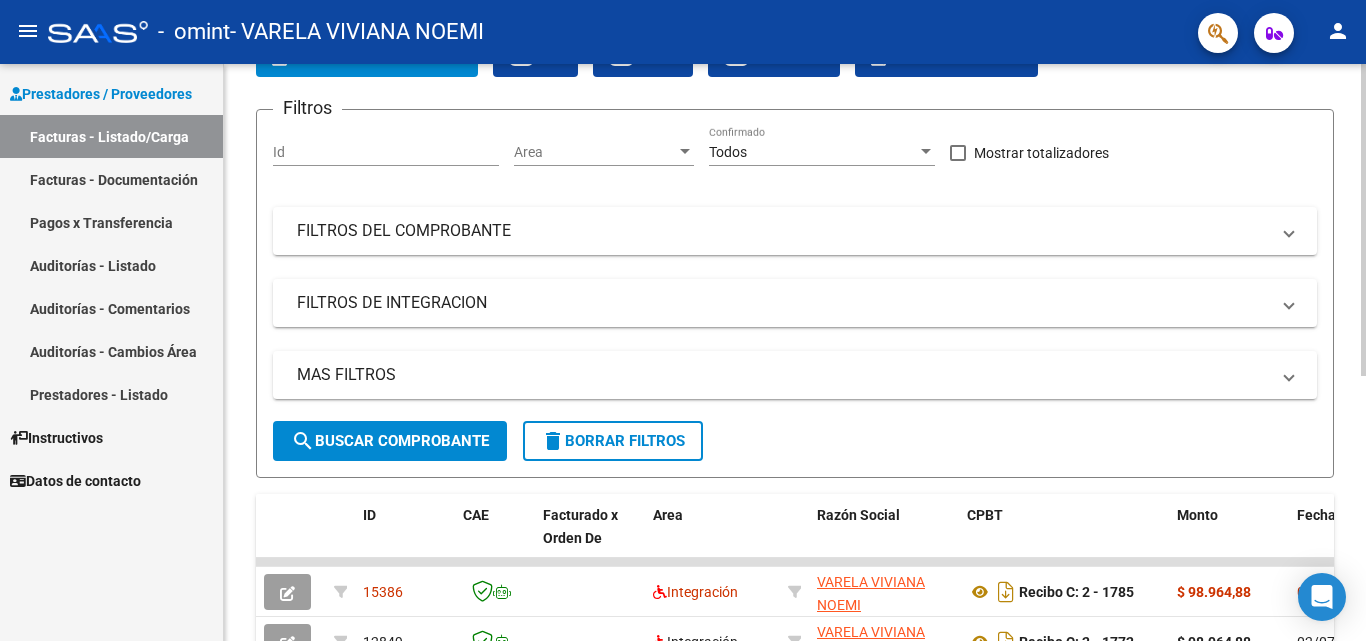 click 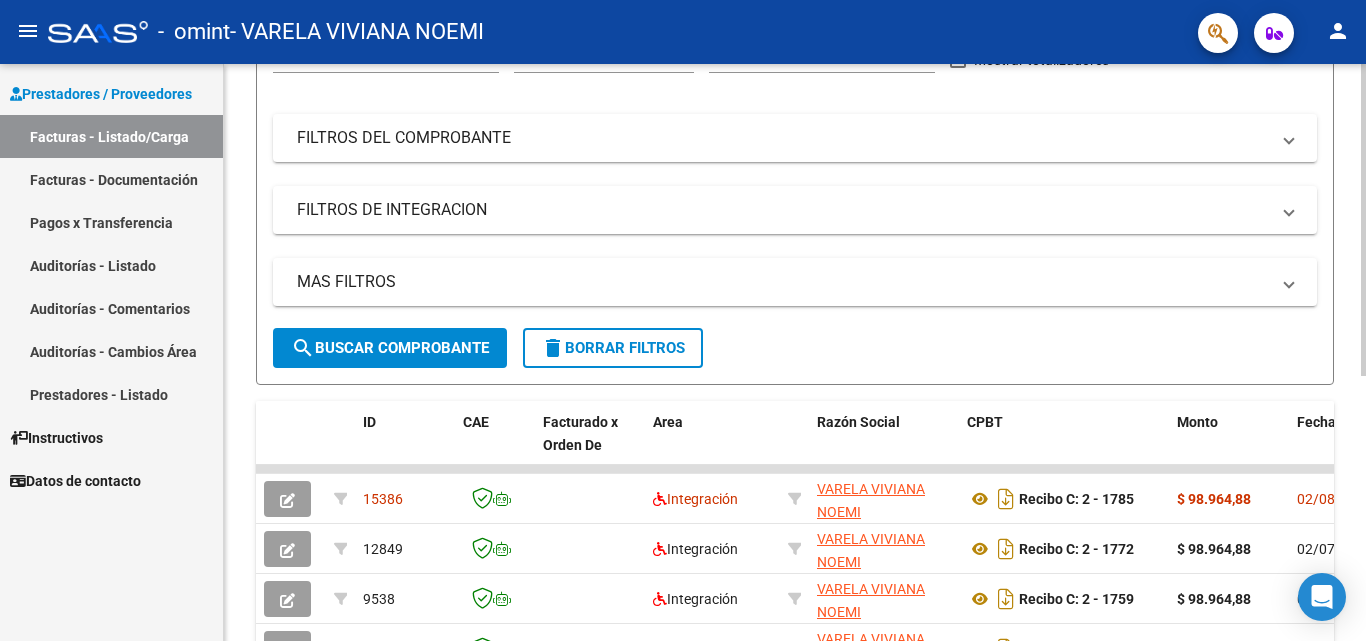click 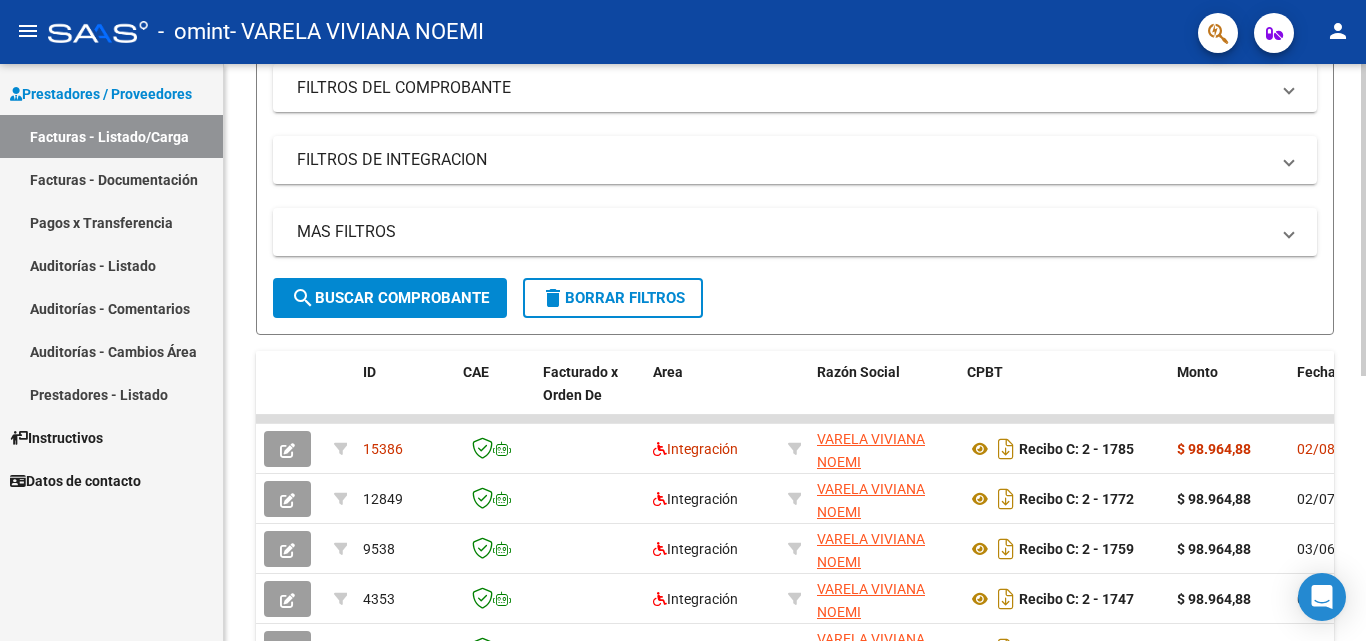 scroll, scrollTop: 273, scrollLeft: 0, axis: vertical 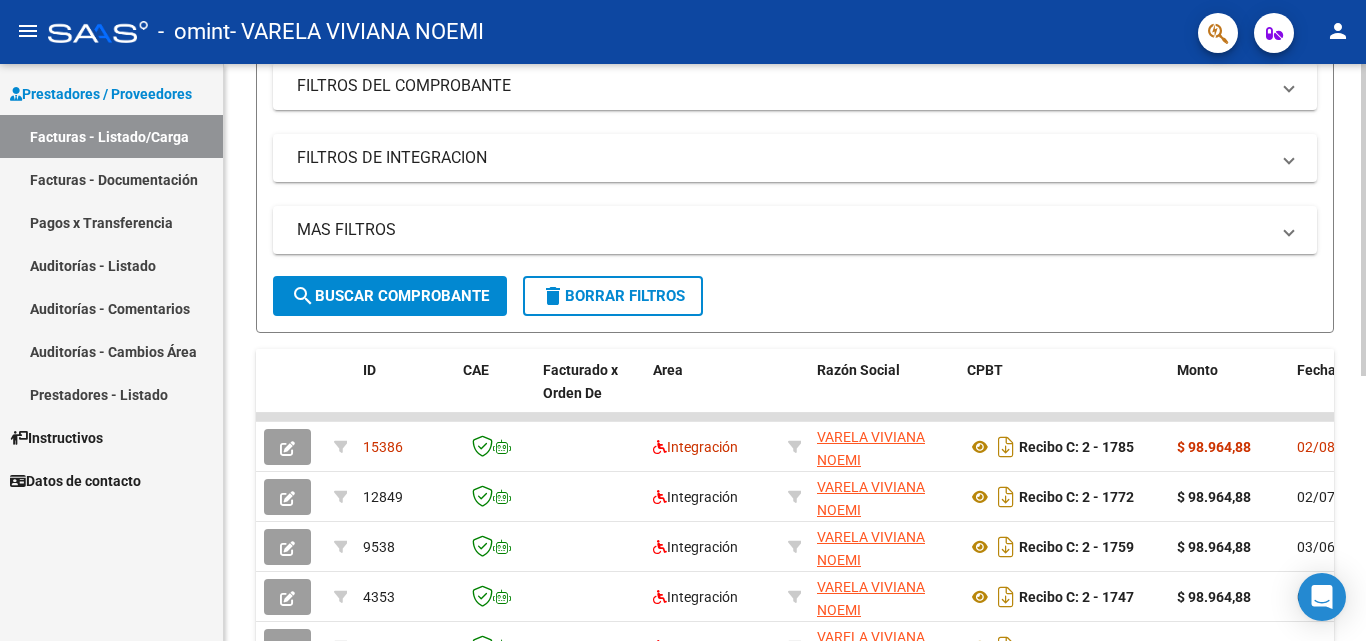 click 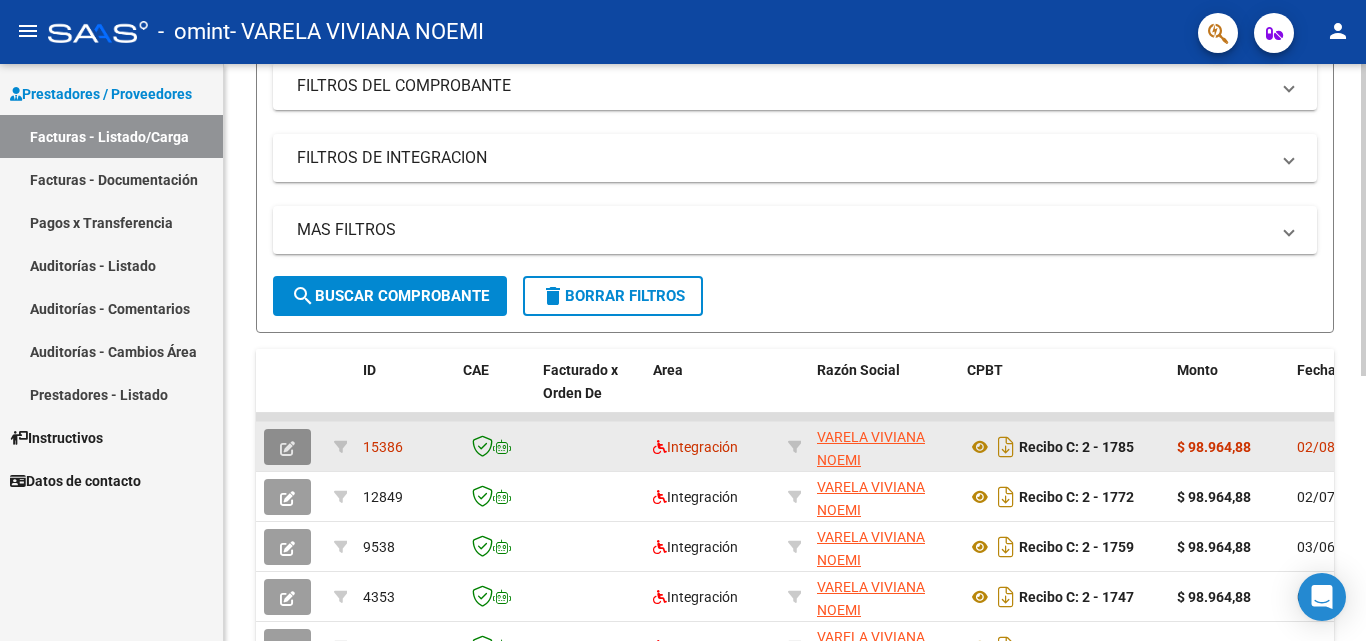 click 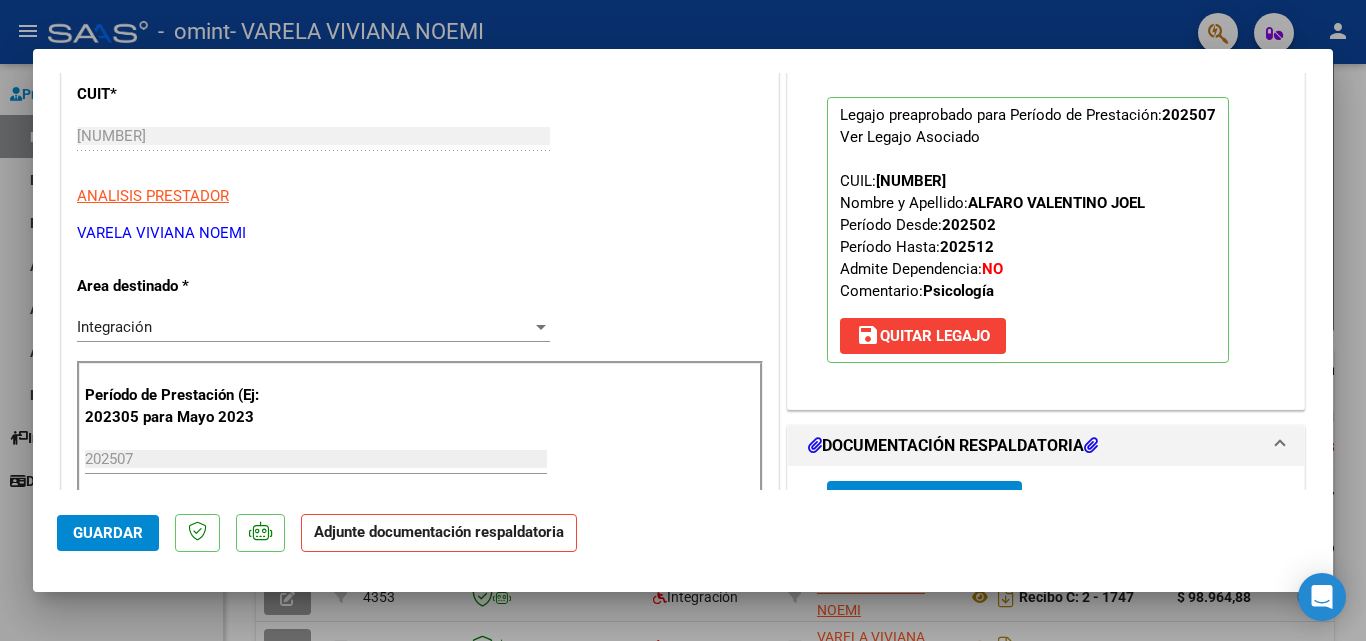 scroll, scrollTop: 239, scrollLeft: 0, axis: vertical 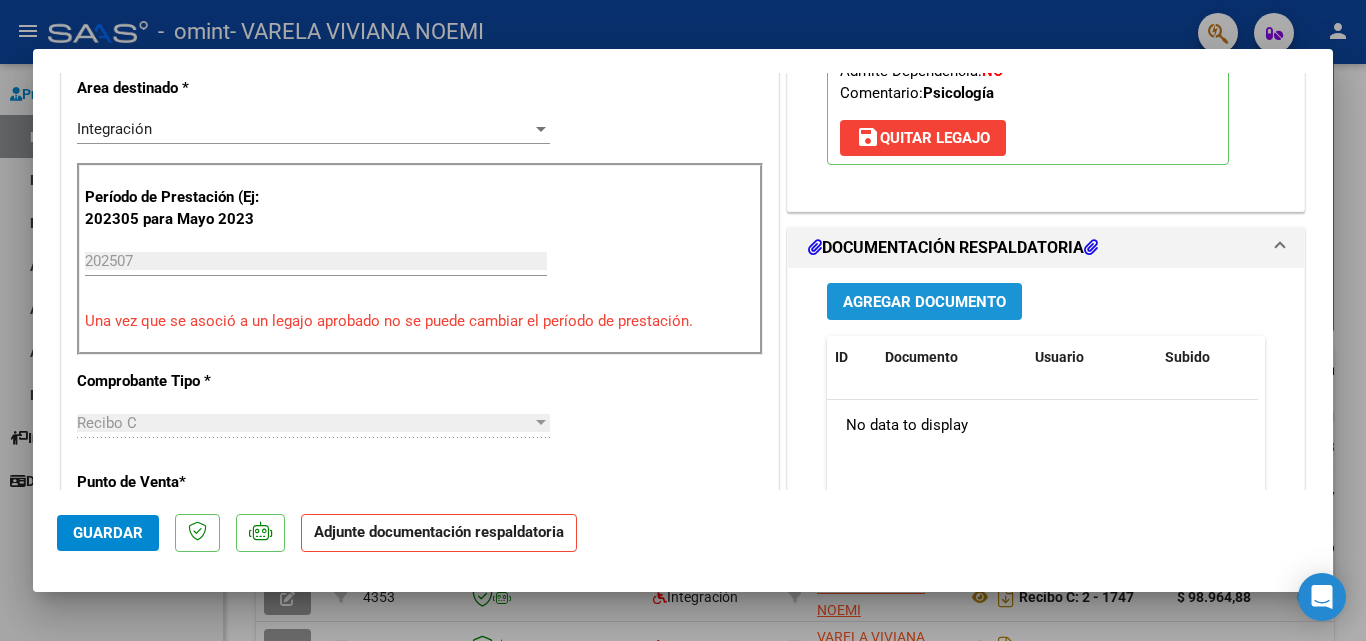 click on "Agregar Documento" at bounding box center [924, 302] 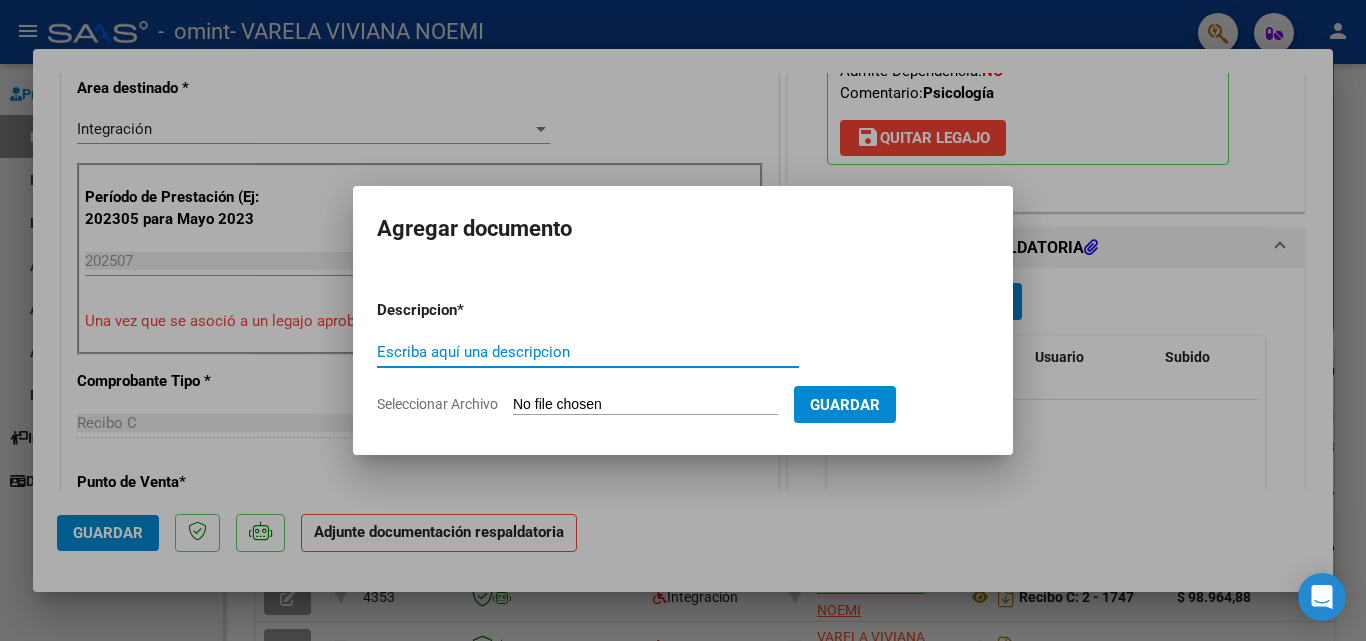 type on "a" 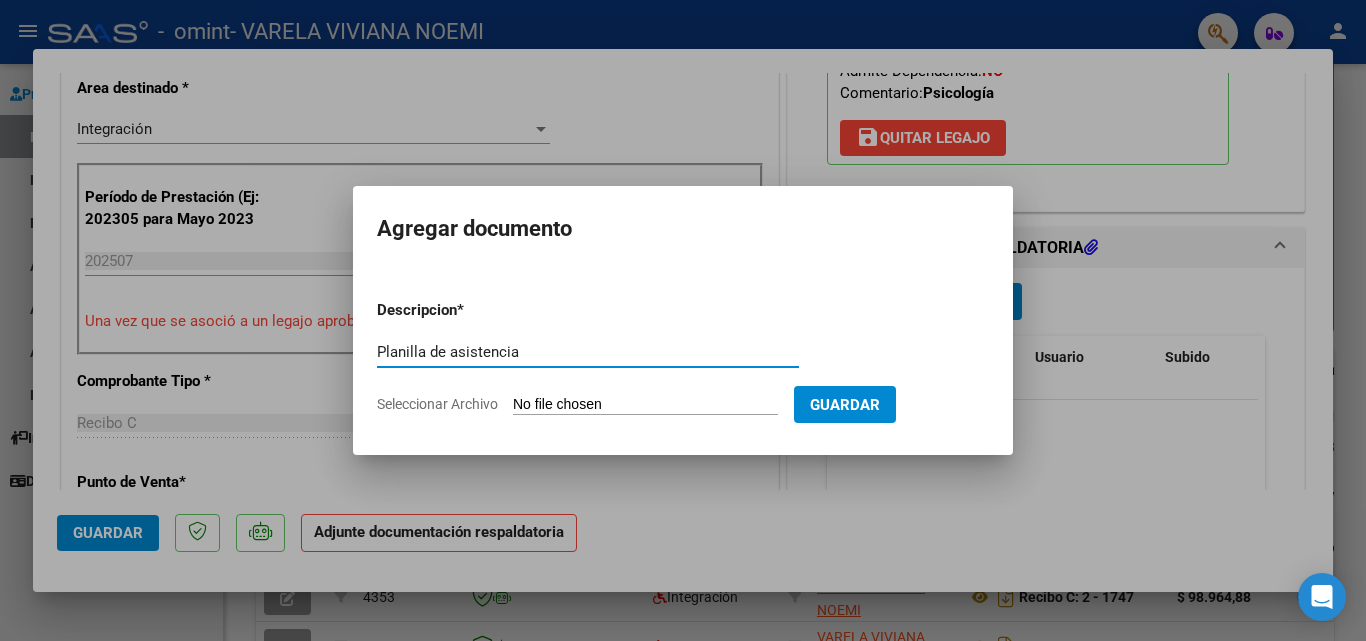 type on "Planilla de asistencia" 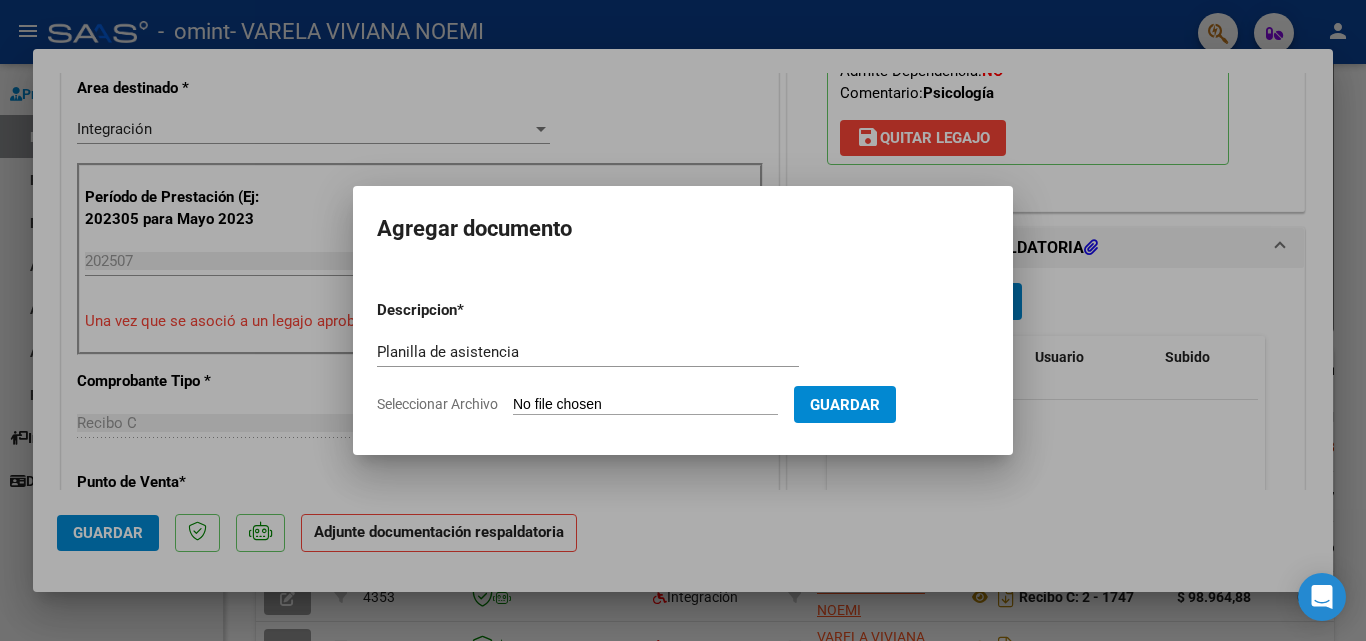 click on "Seleccionar Archivo" 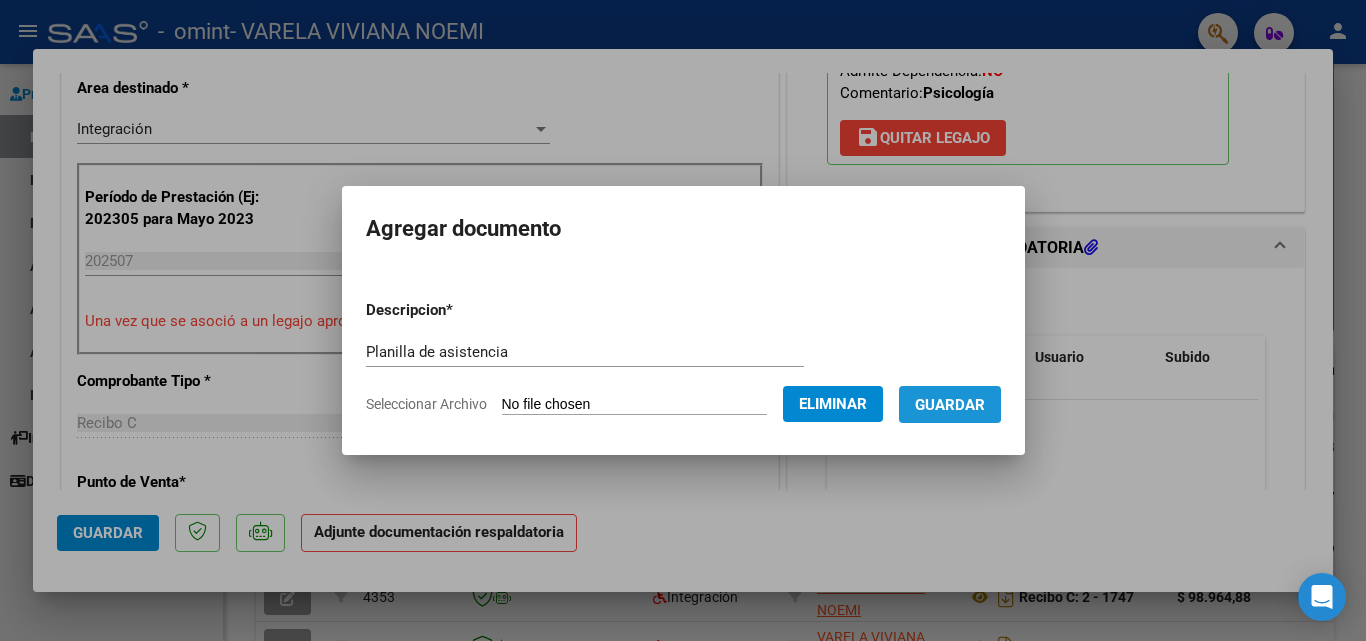 click on "Guardar" at bounding box center (950, 405) 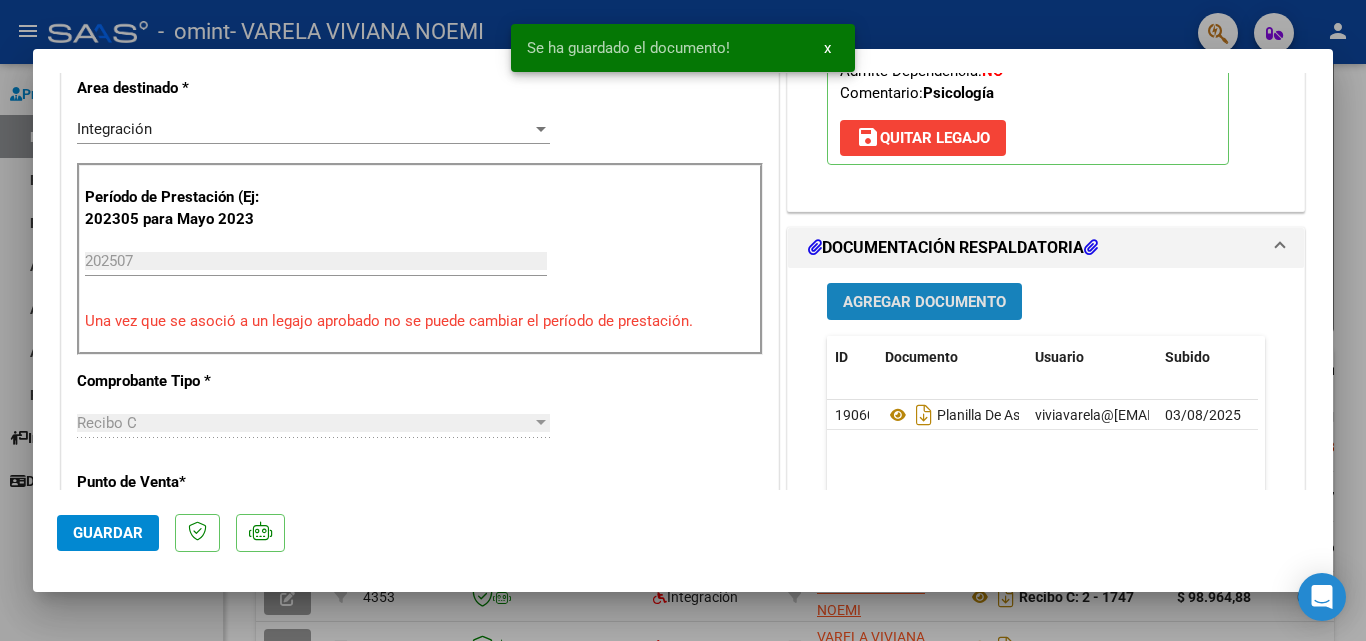 click on "Agregar Documento" at bounding box center (924, 302) 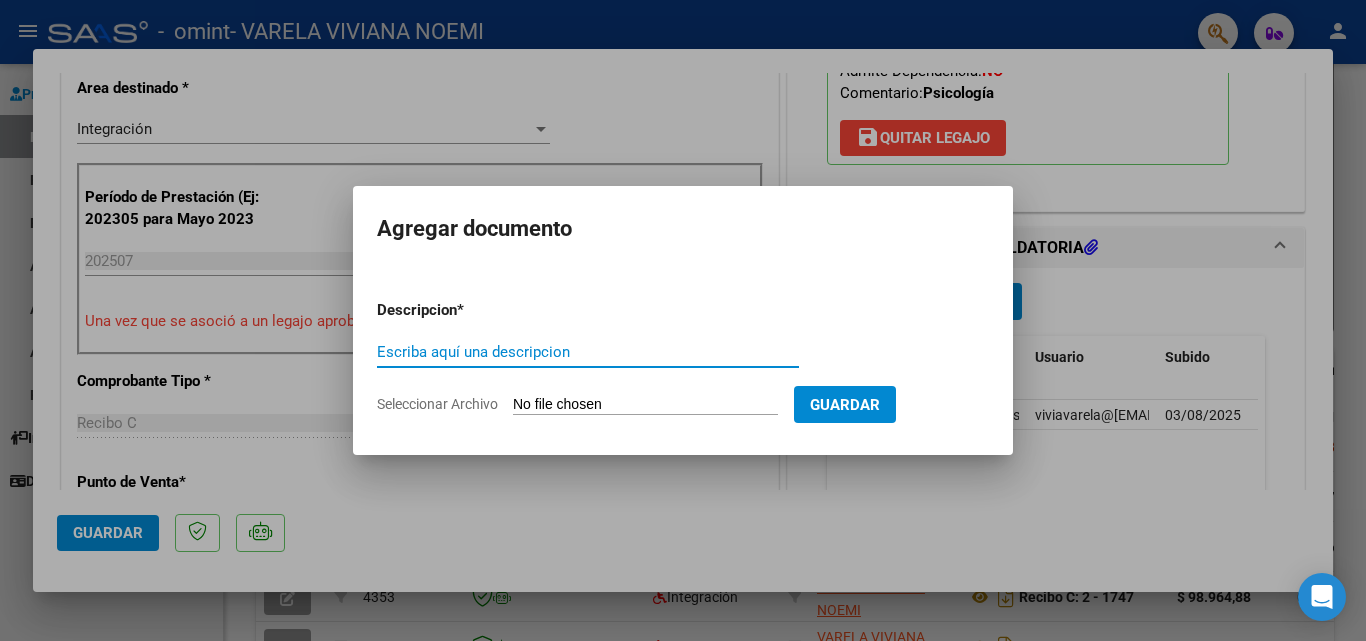click on "Escriba aquí una descripcion" at bounding box center (588, 352) 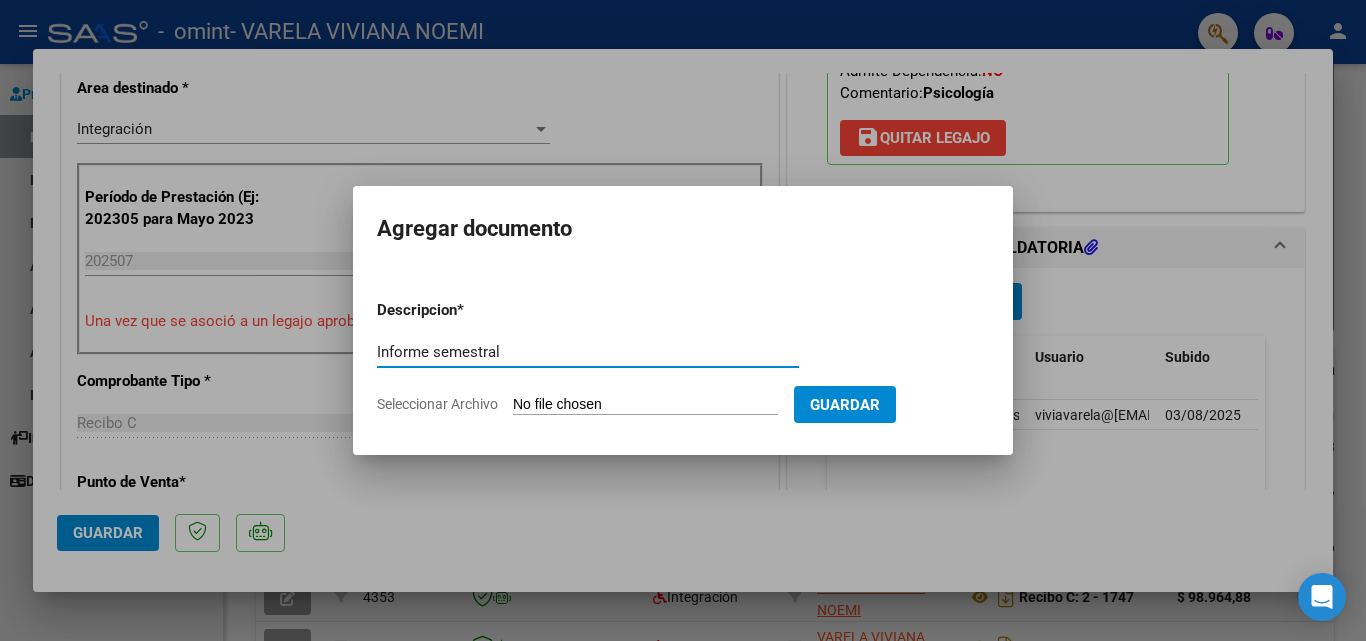 type on "Informe semestral" 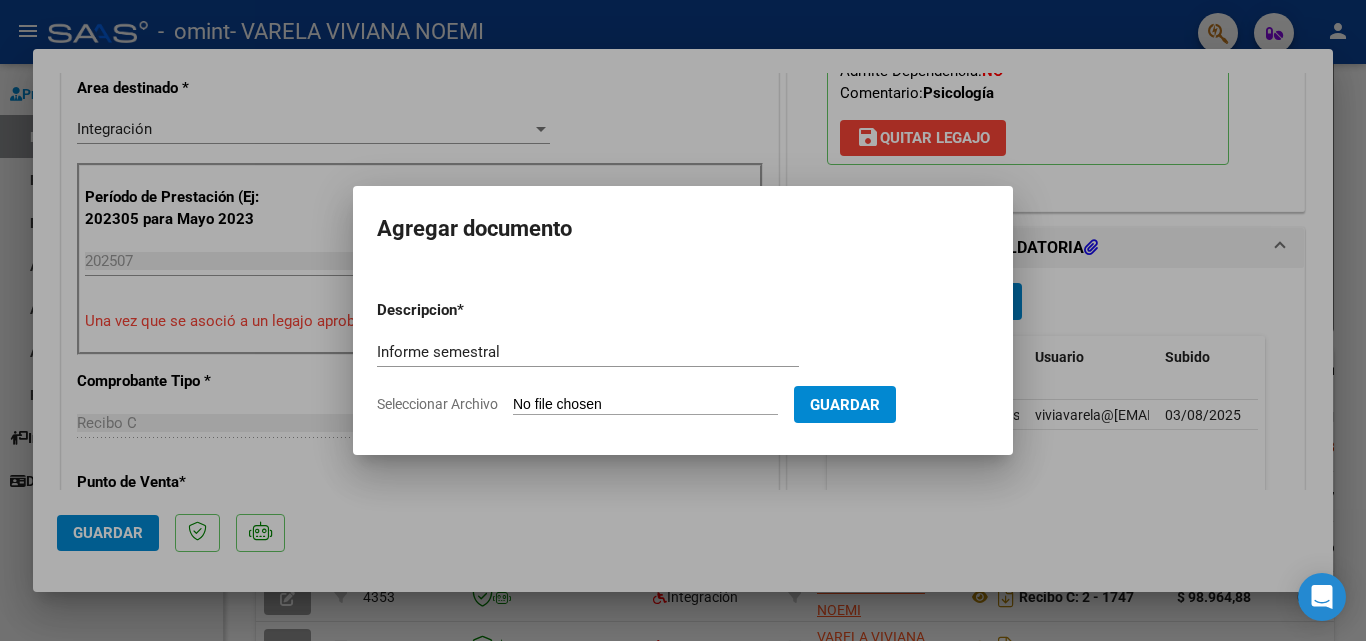 click on "Seleccionar Archivo" 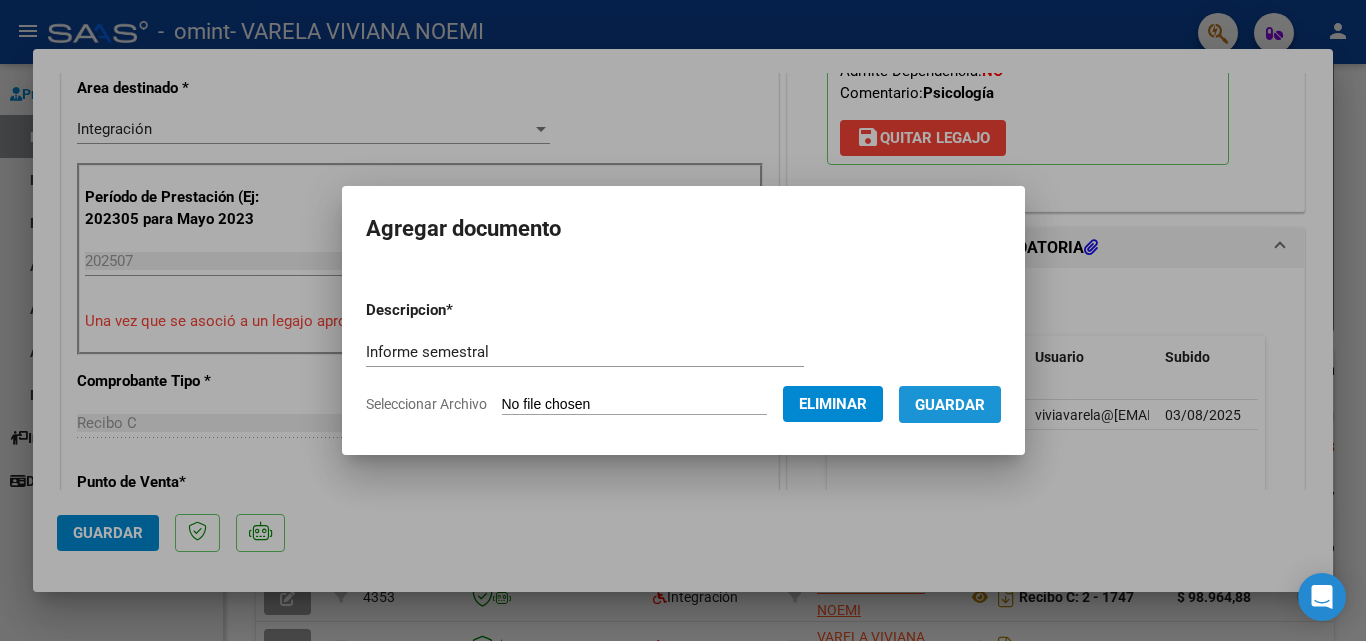 click on "Guardar" at bounding box center [950, 405] 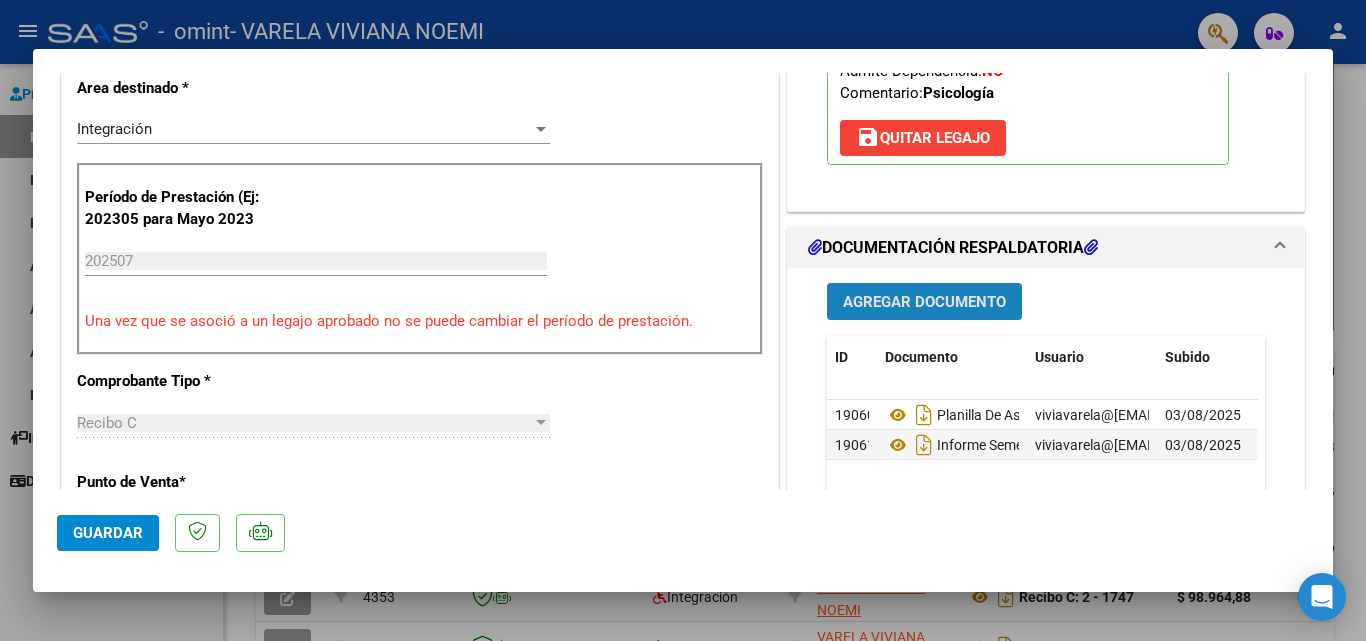 click on "Agregar Documento" at bounding box center (924, 302) 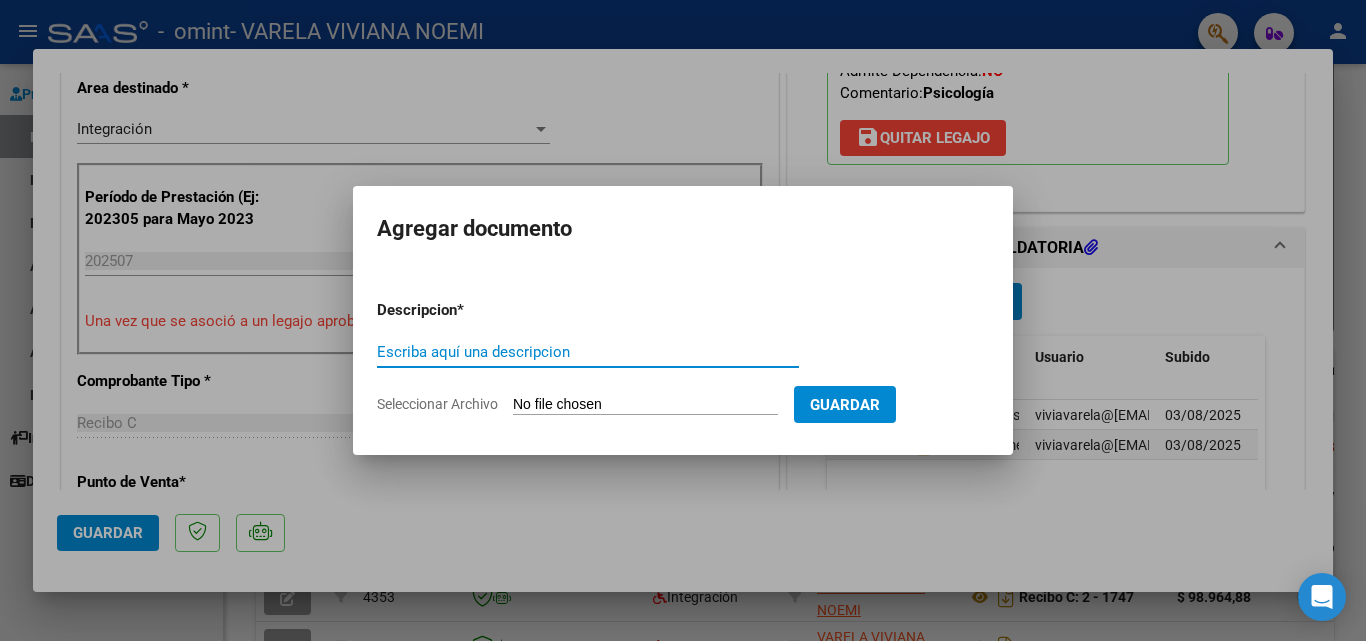 click on "Escriba aquí una descripcion" at bounding box center (588, 352) 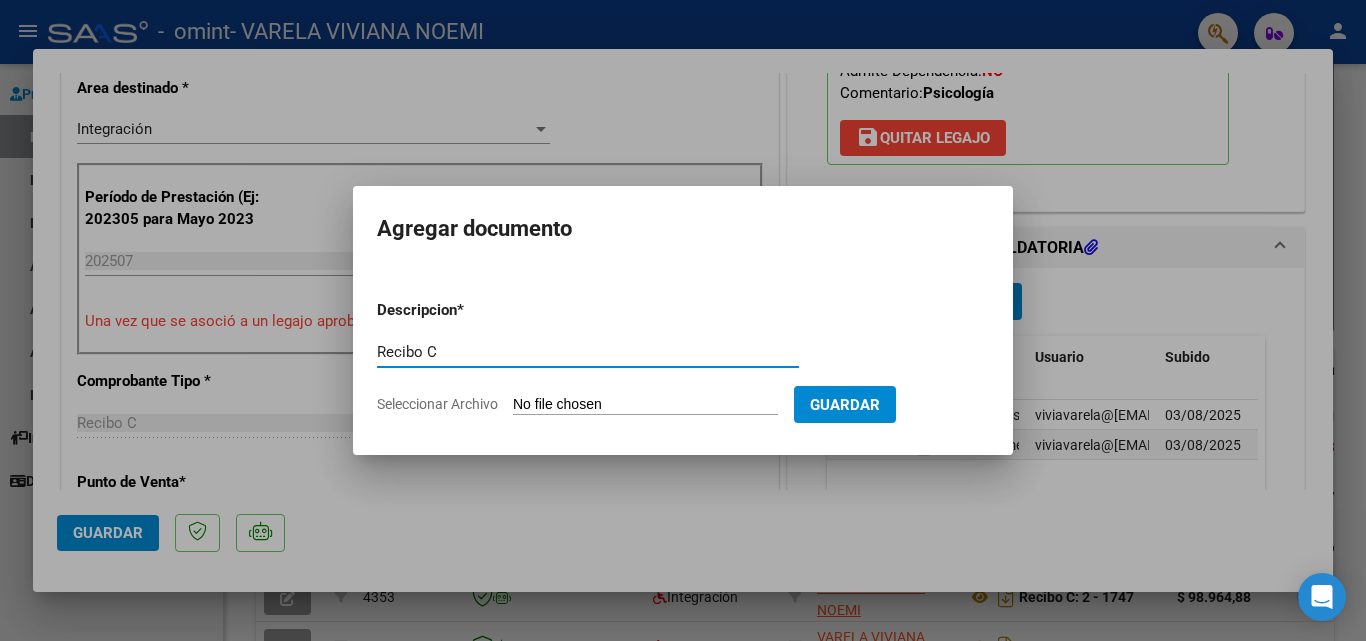 type on "Recibo C" 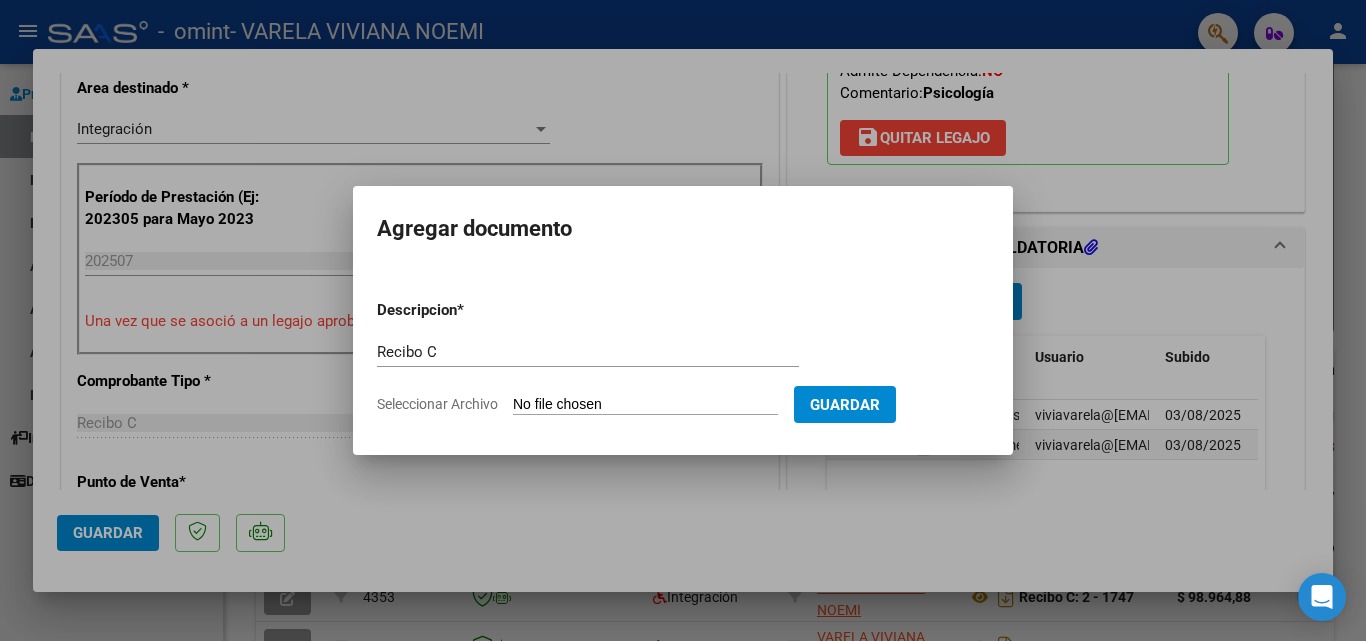 click on "Seleccionar Archivo" at bounding box center (645, 405) 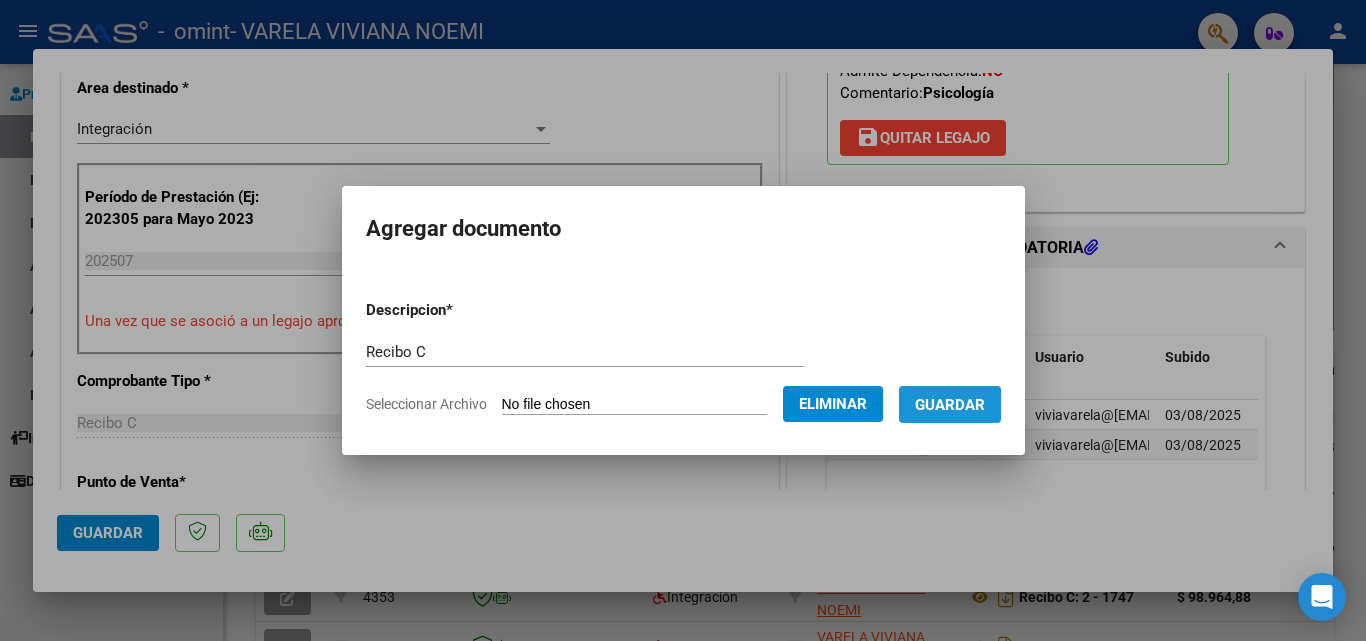 click on "Guardar" at bounding box center (950, 405) 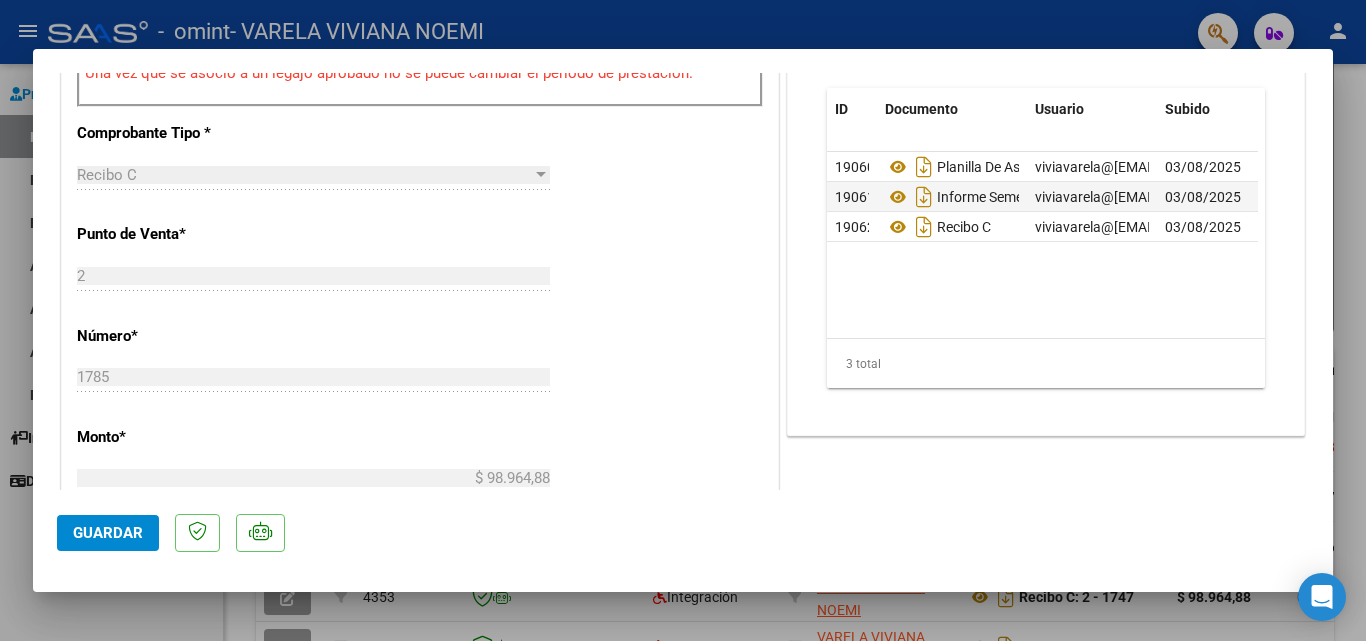 scroll, scrollTop: 686, scrollLeft: 0, axis: vertical 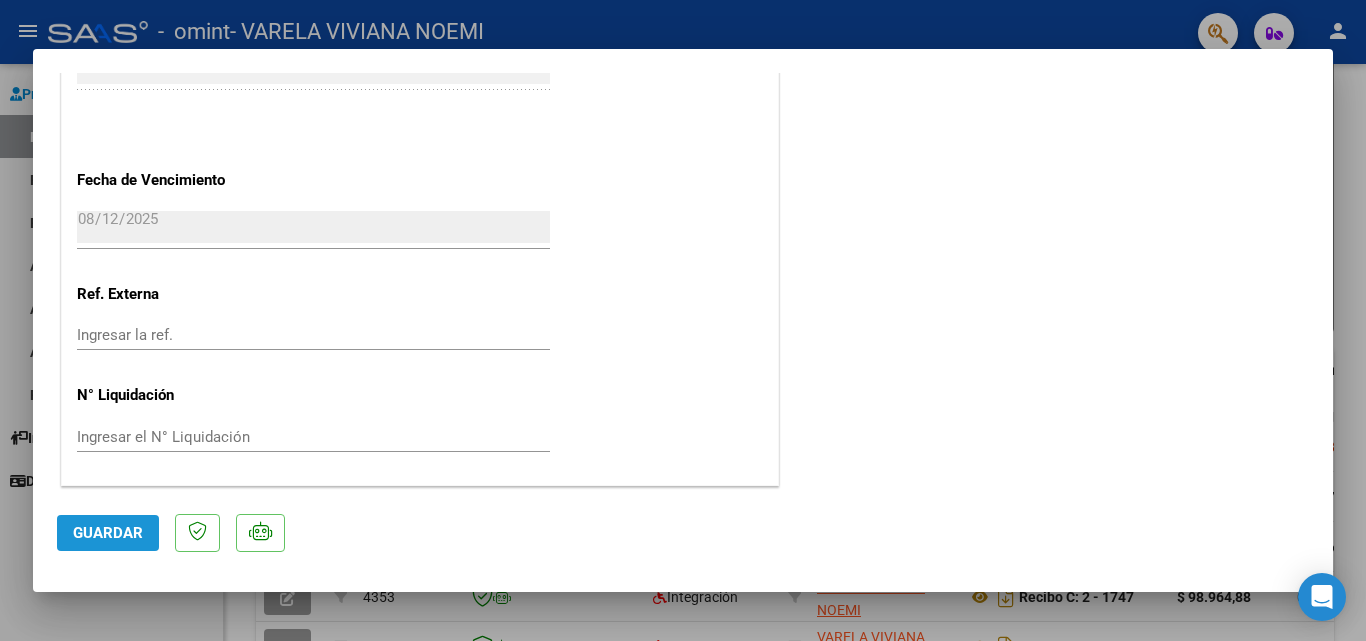 click on "Guardar" 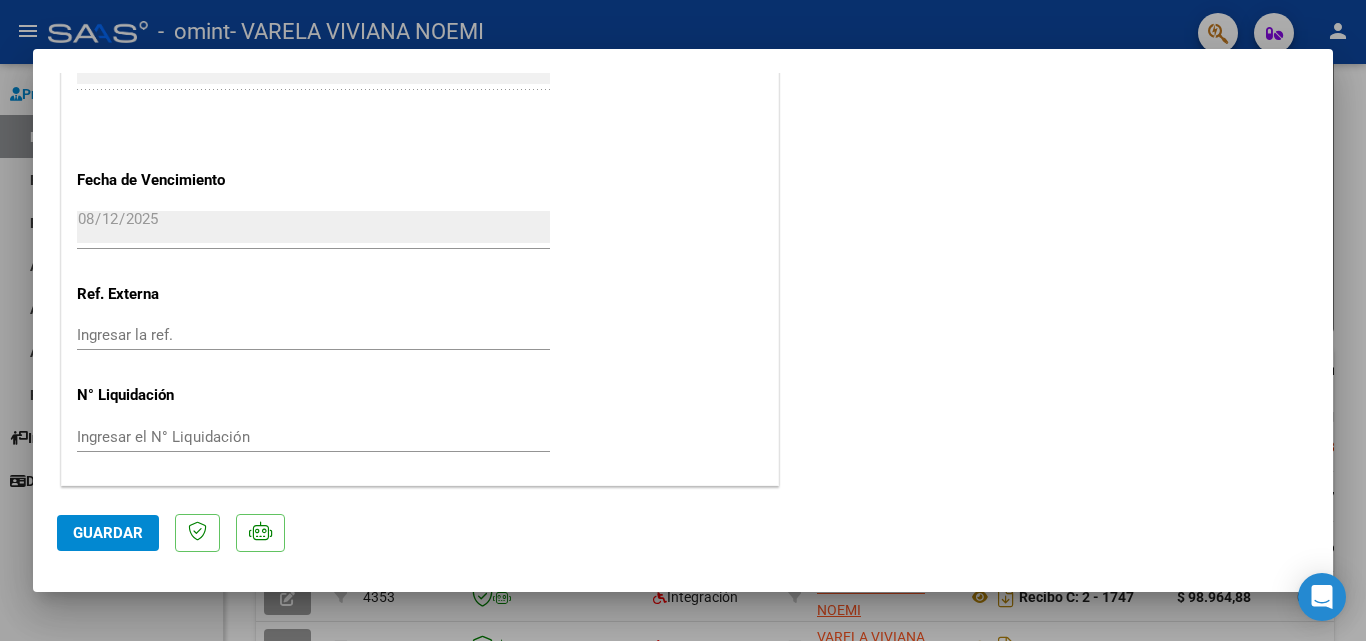 click at bounding box center [683, 320] 